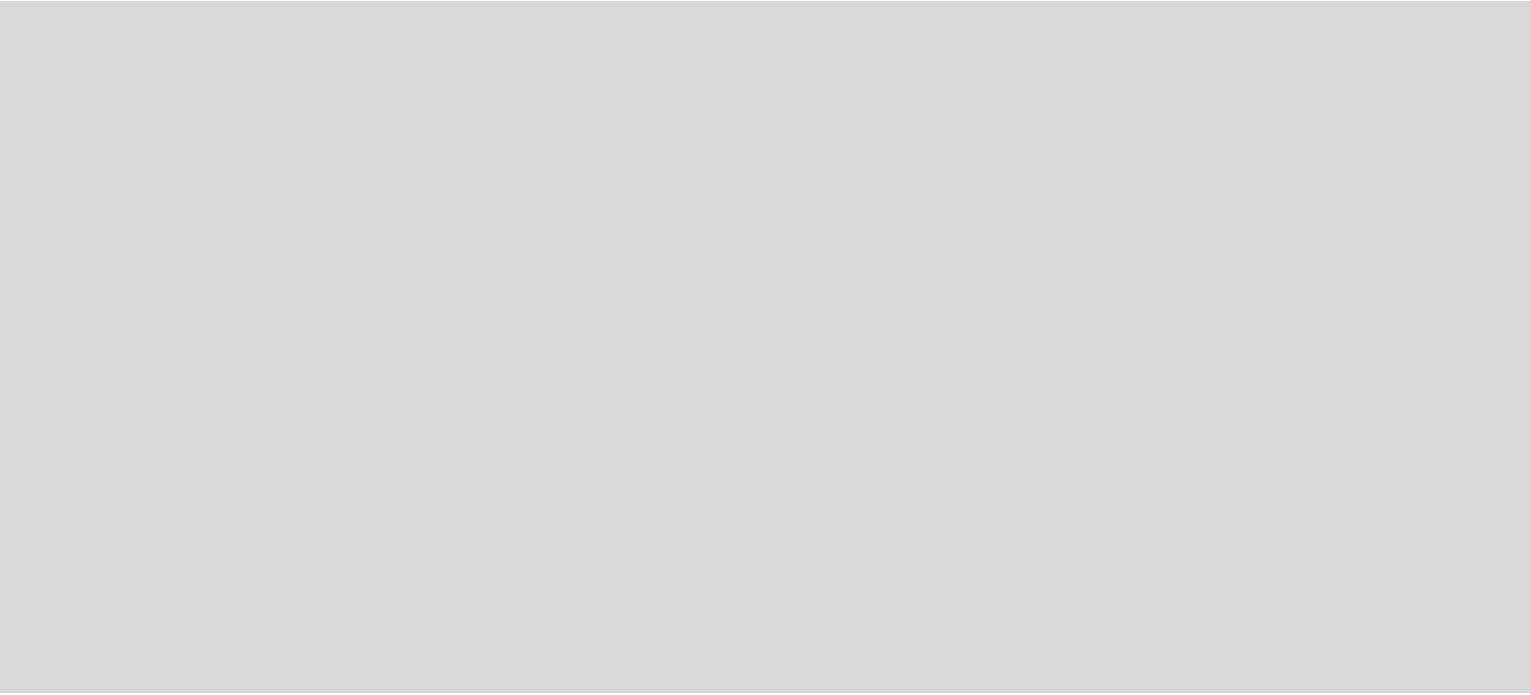 scroll, scrollTop: 0, scrollLeft: 0, axis: both 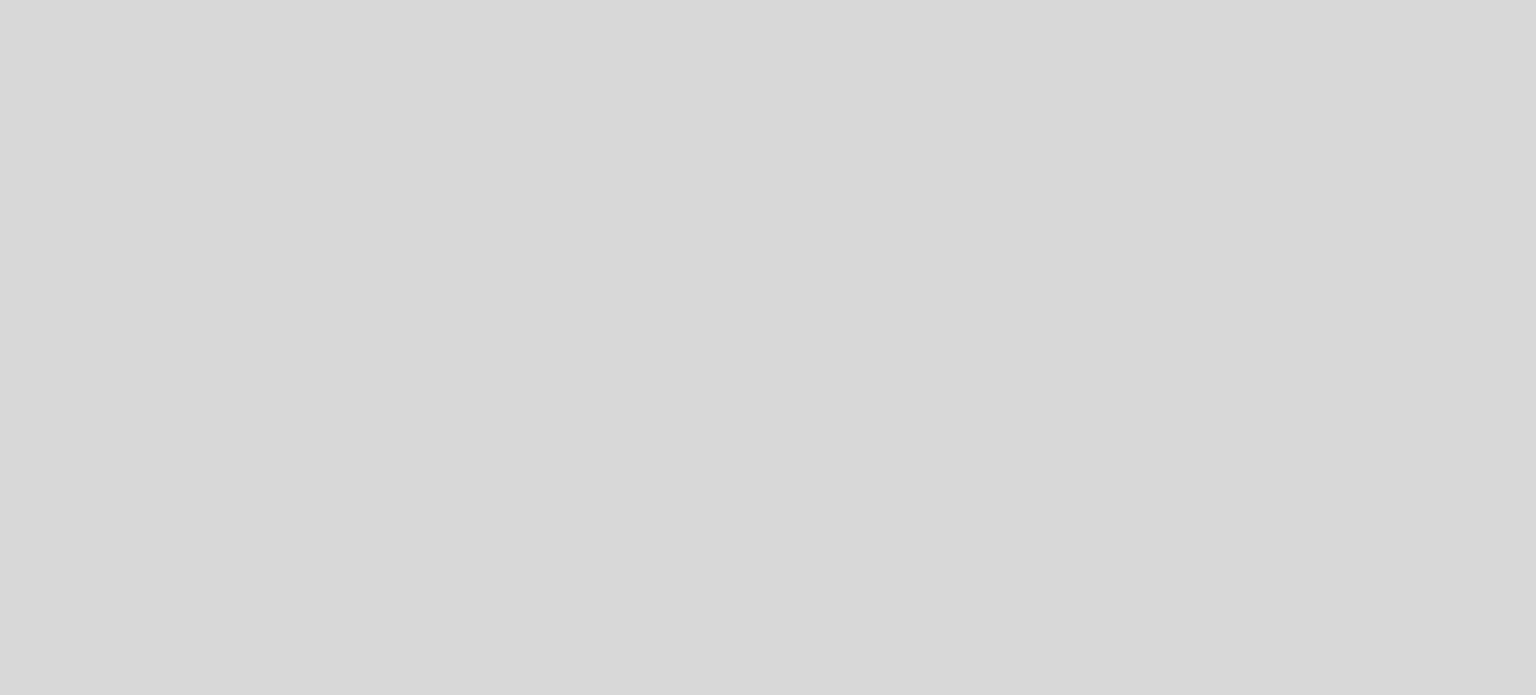 select on "pt" 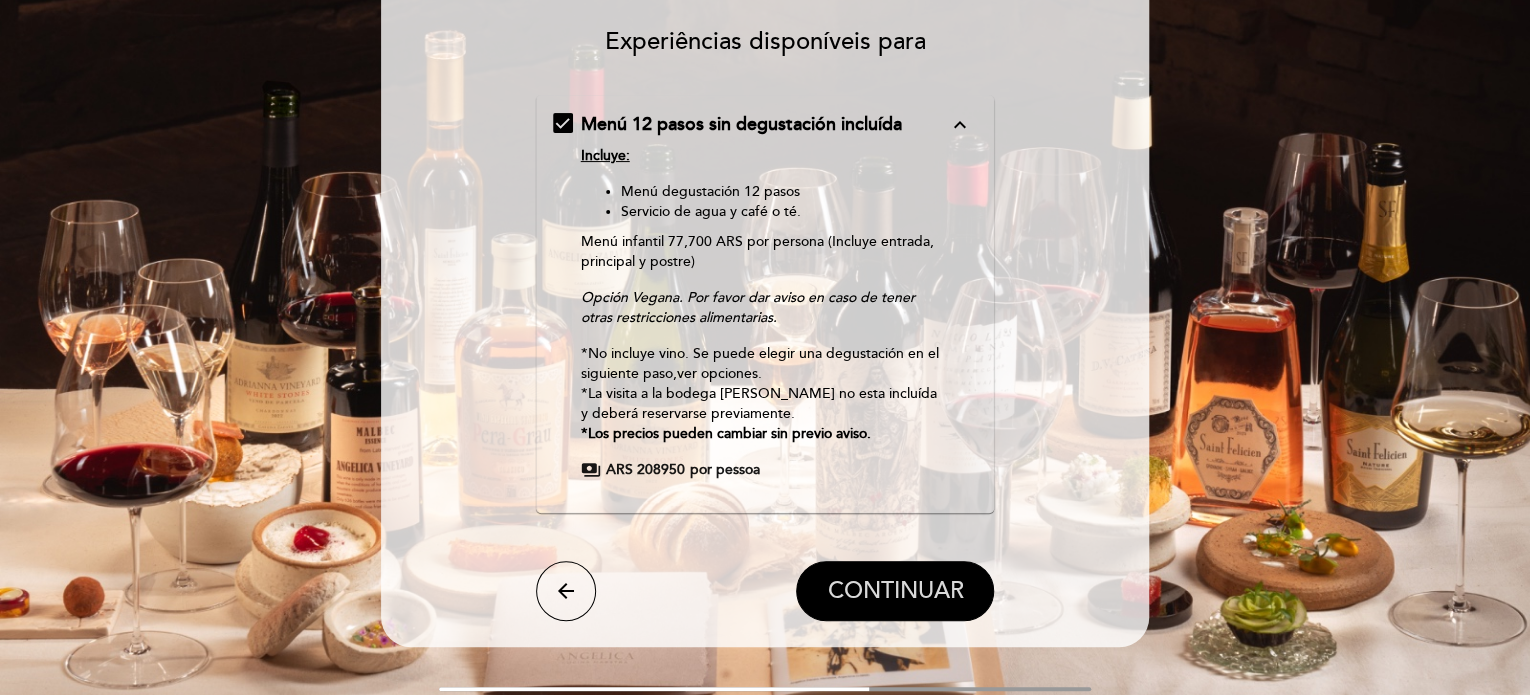 scroll, scrollTop: 200, scrollLeft: 0, axis: vertical 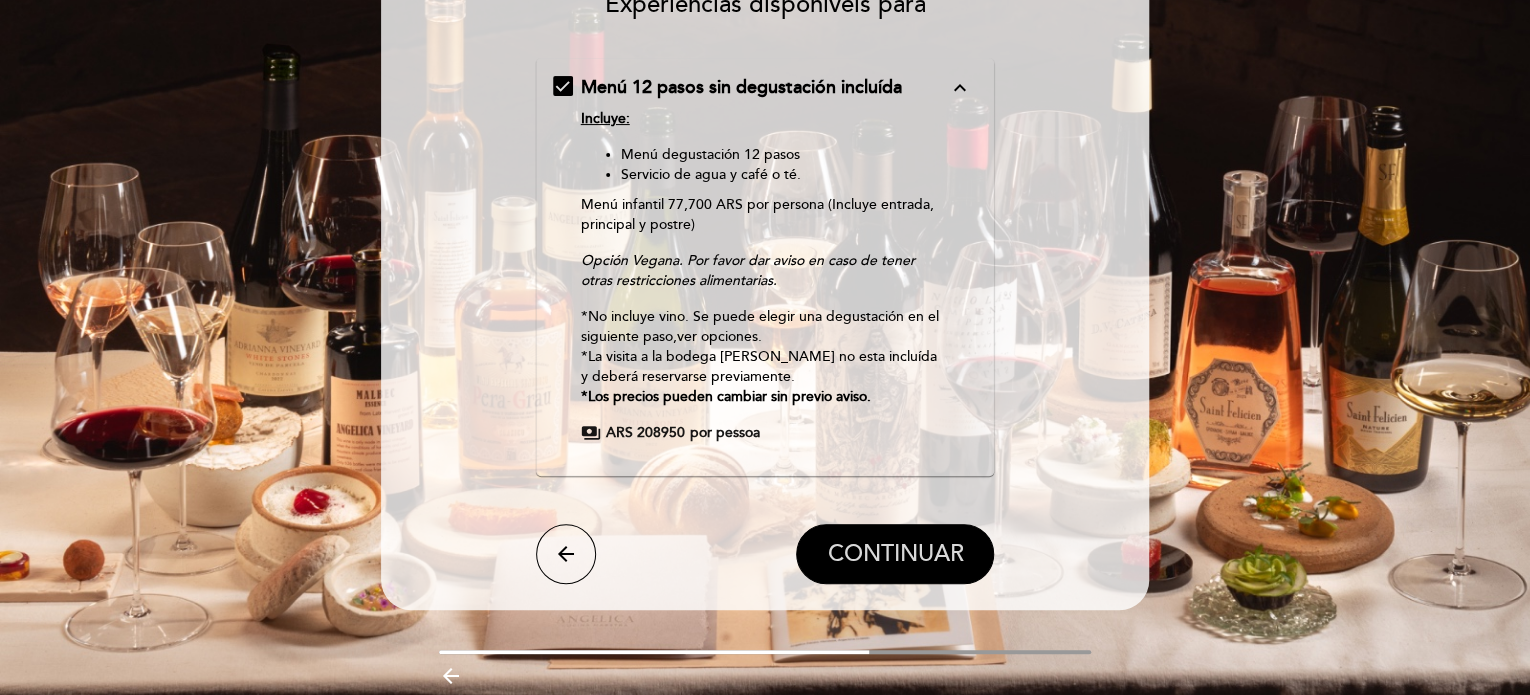 click on "CONTINUAR" at bounding box center (895, 554) 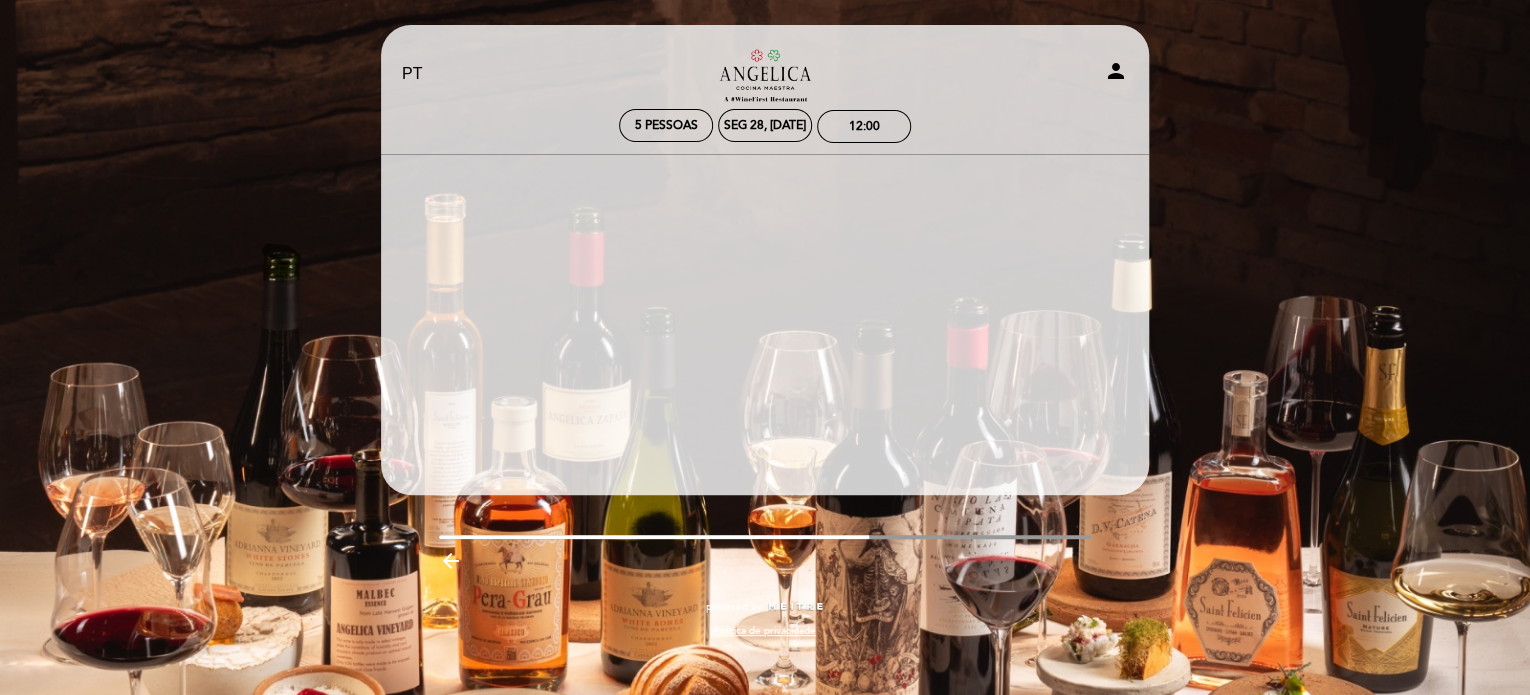 scroll, scrollTop: 0, scrollLeft: 0, axis: both 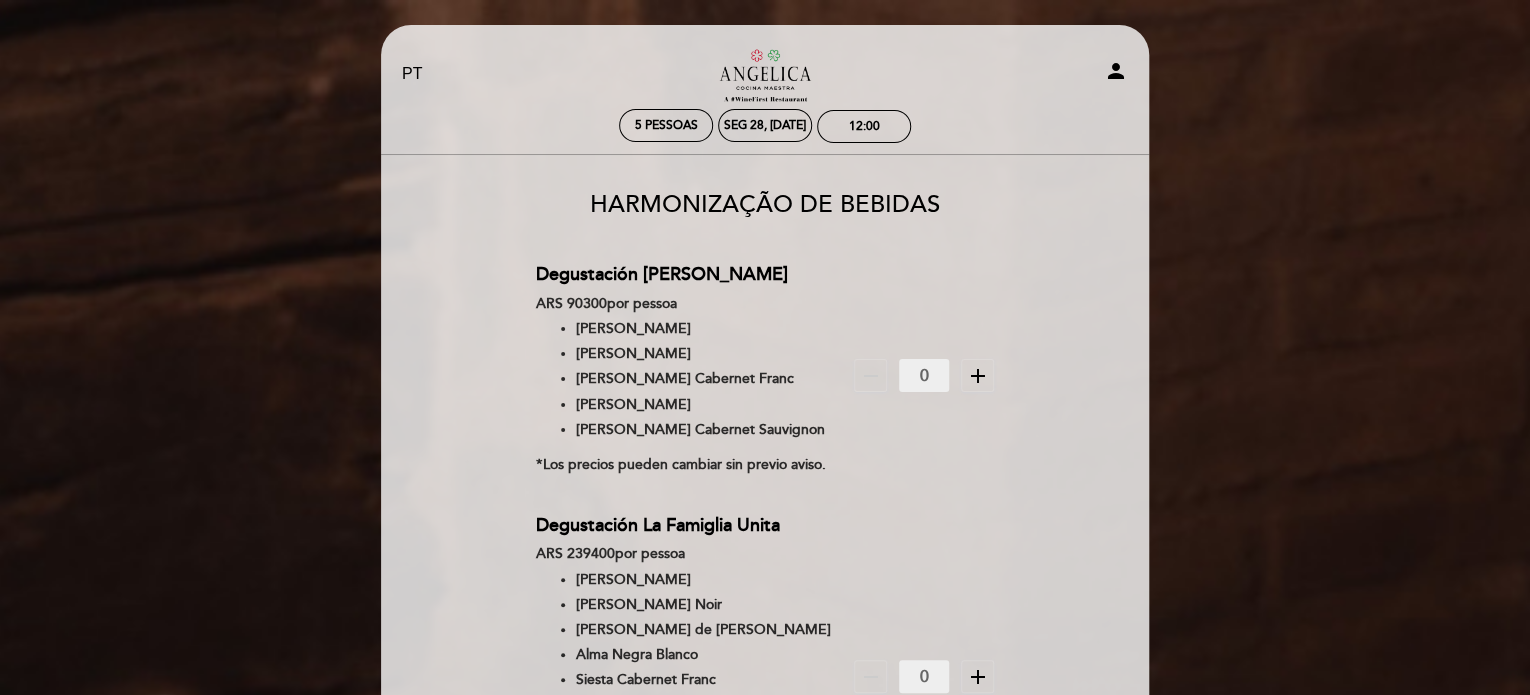 click on "add" at bounding box center (978, 376) 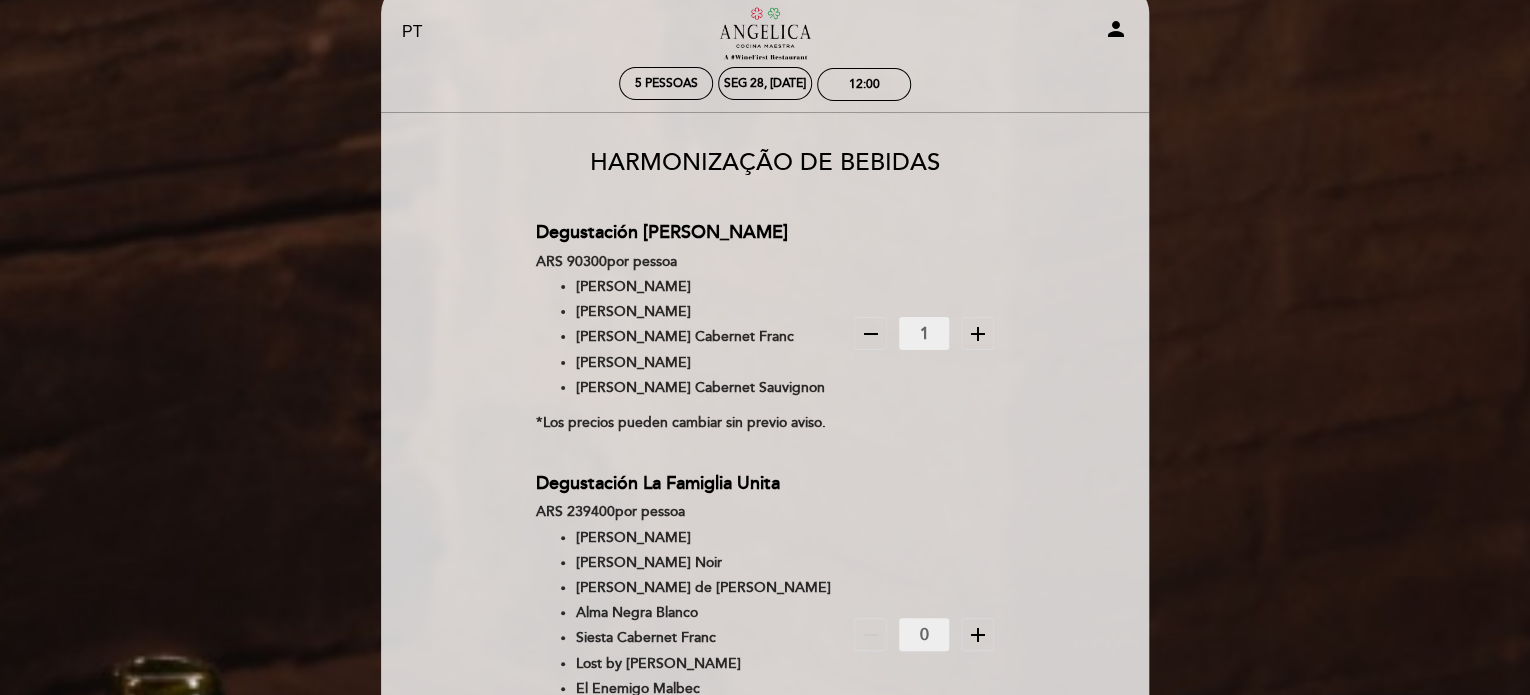 scroll, scrollTop: 0, scrollLeft: 0, axis: both 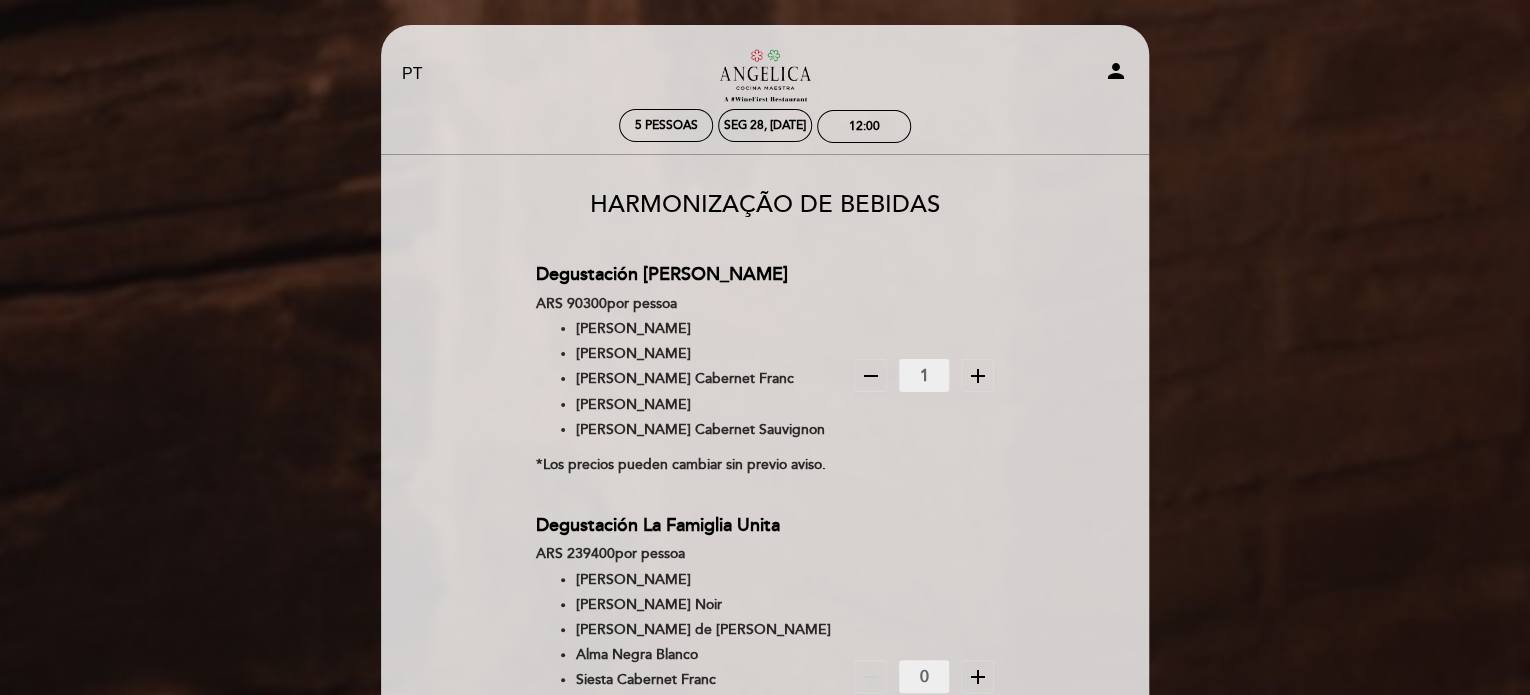 click on "add" at bounding box center (978, 376) 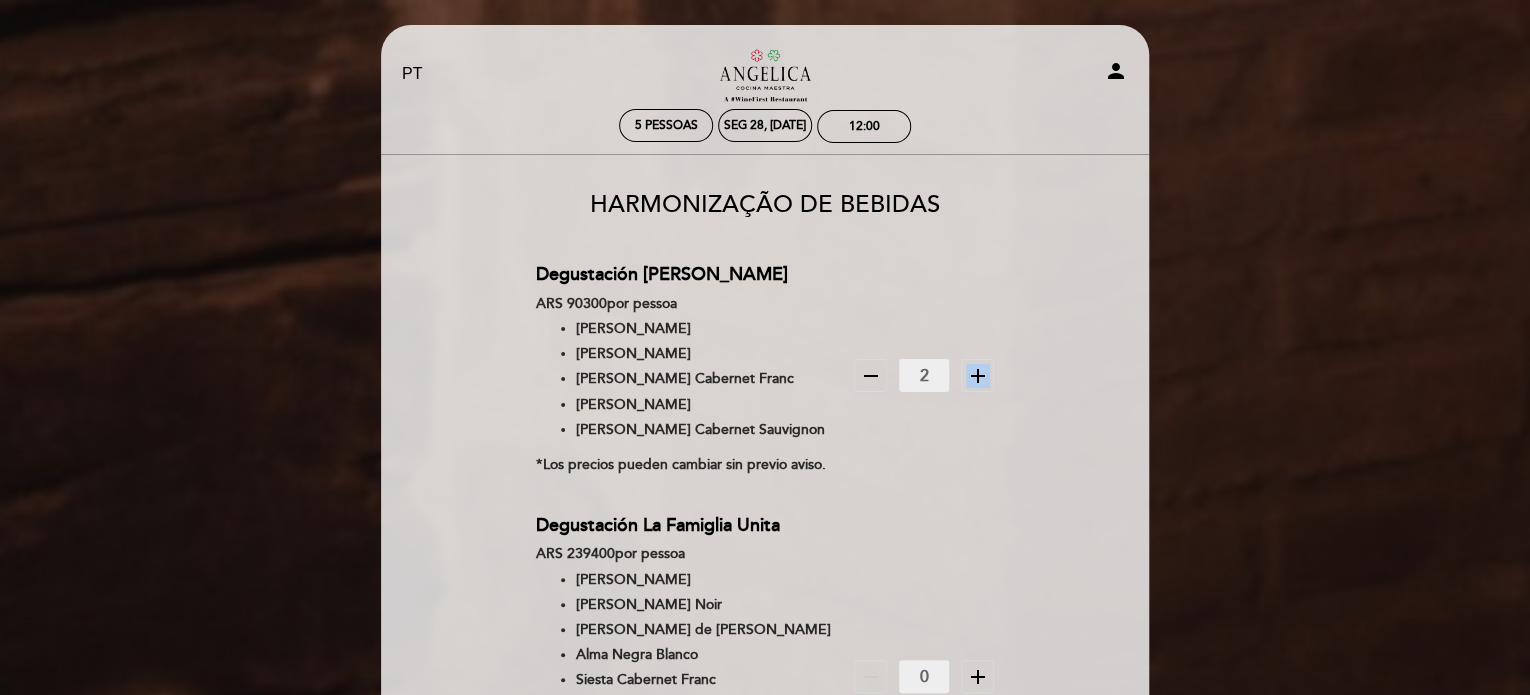 click on "add" at bounding box center [978, 376] 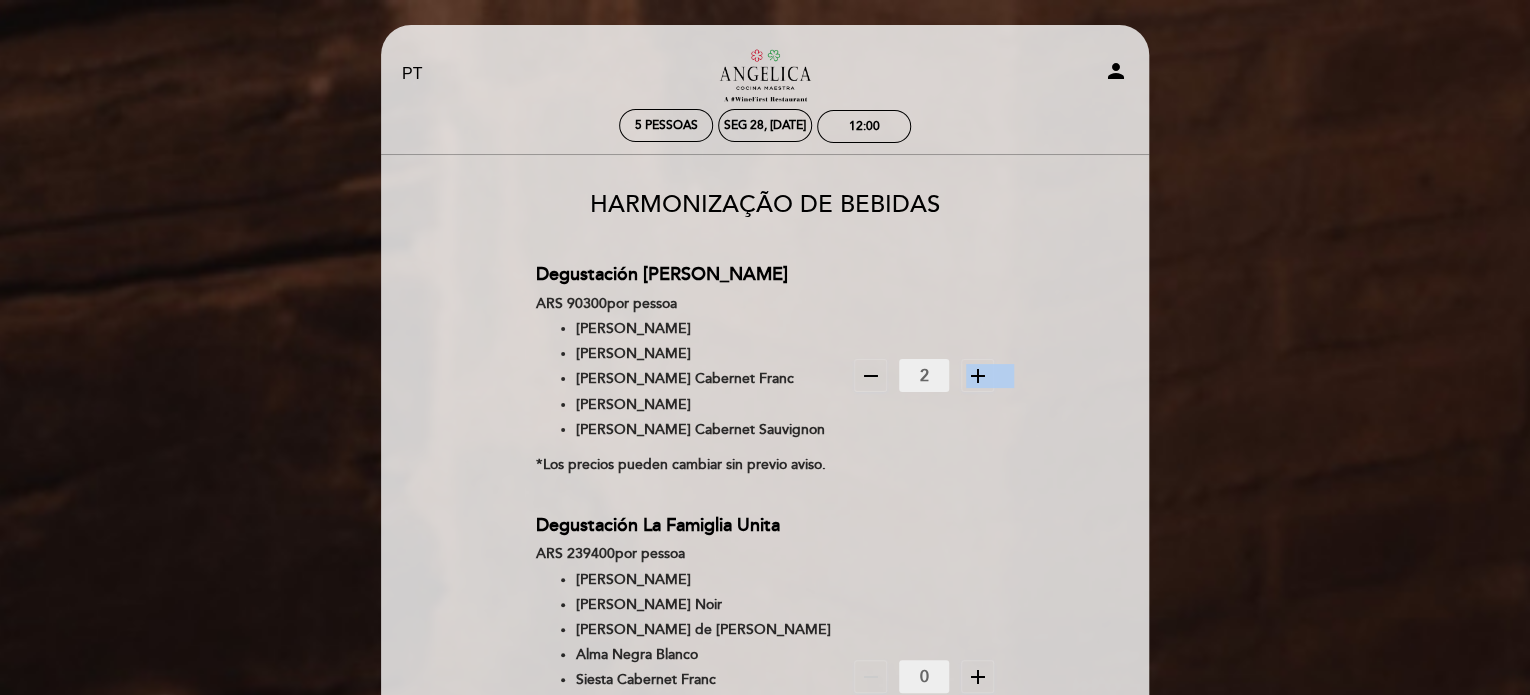 click on "add" at bounding box center [978, 376] 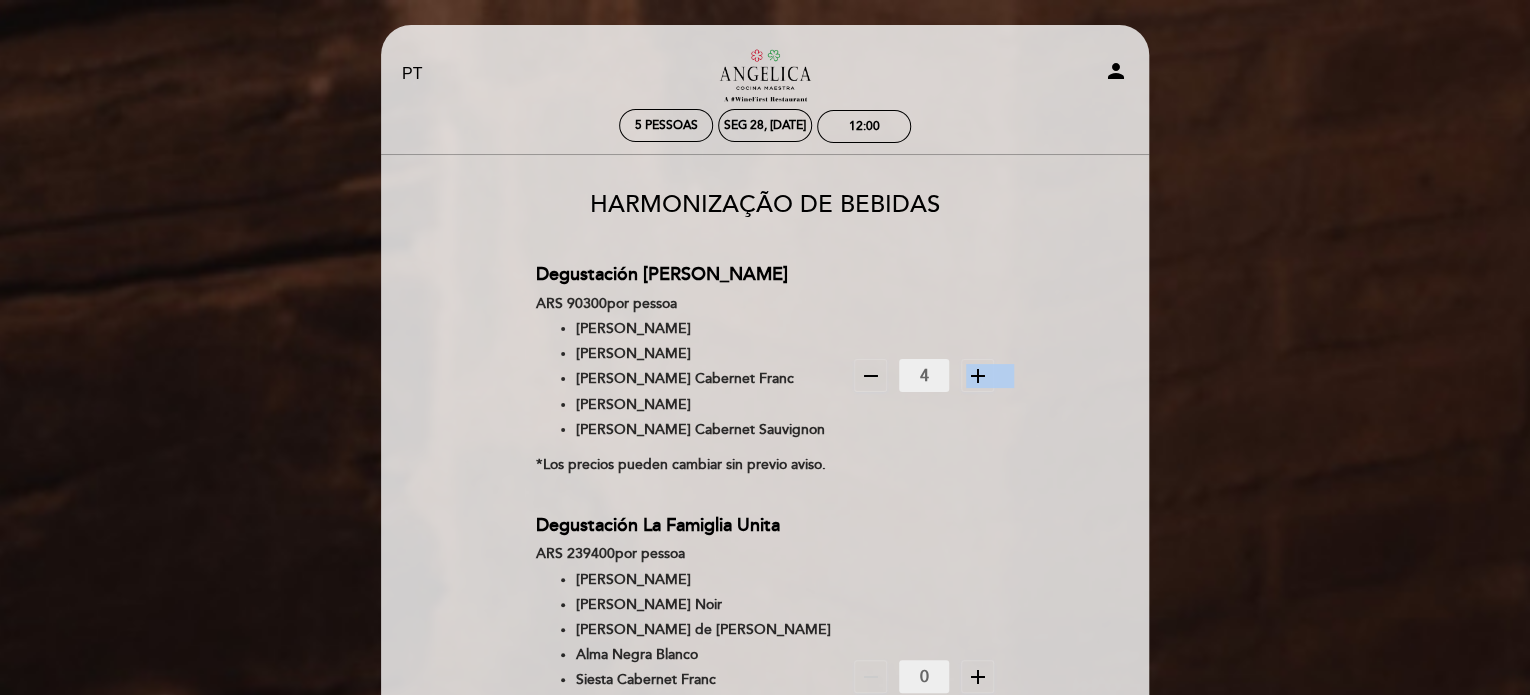 click on "add" at bounding box center (978, 376) 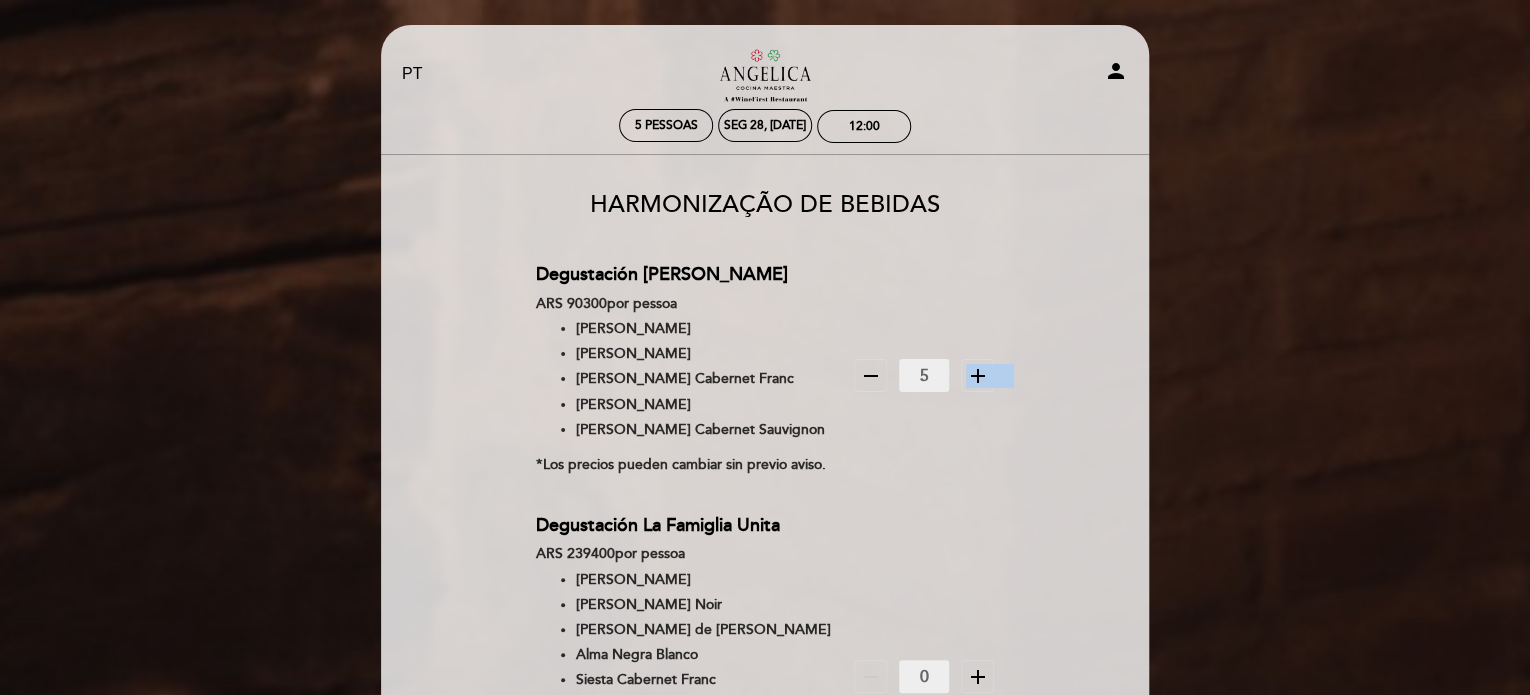 click on "add" at bounding box center (978, 376) 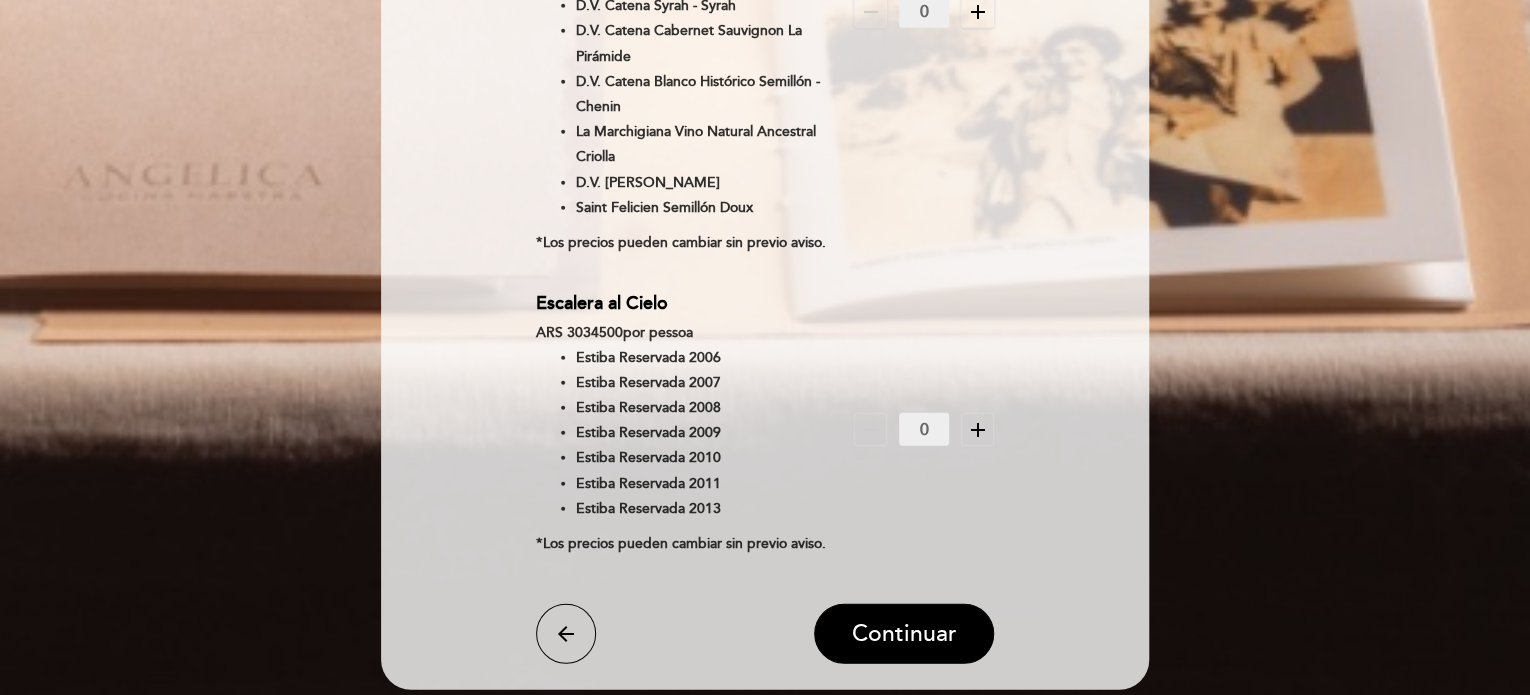 scroll, scrollTop: 2731, scrollLeft: 0, axis: vertical 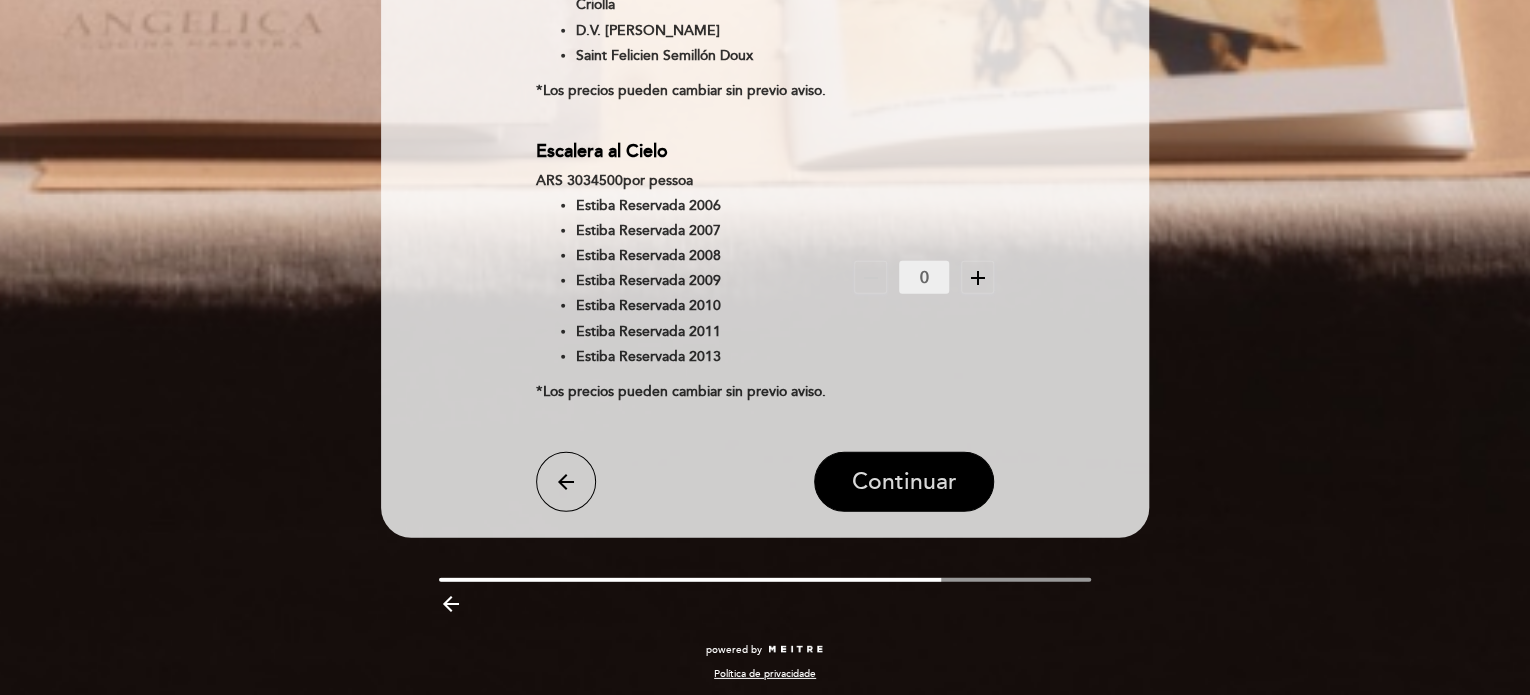 click on "Continuar" at bounding box center [904, 482] 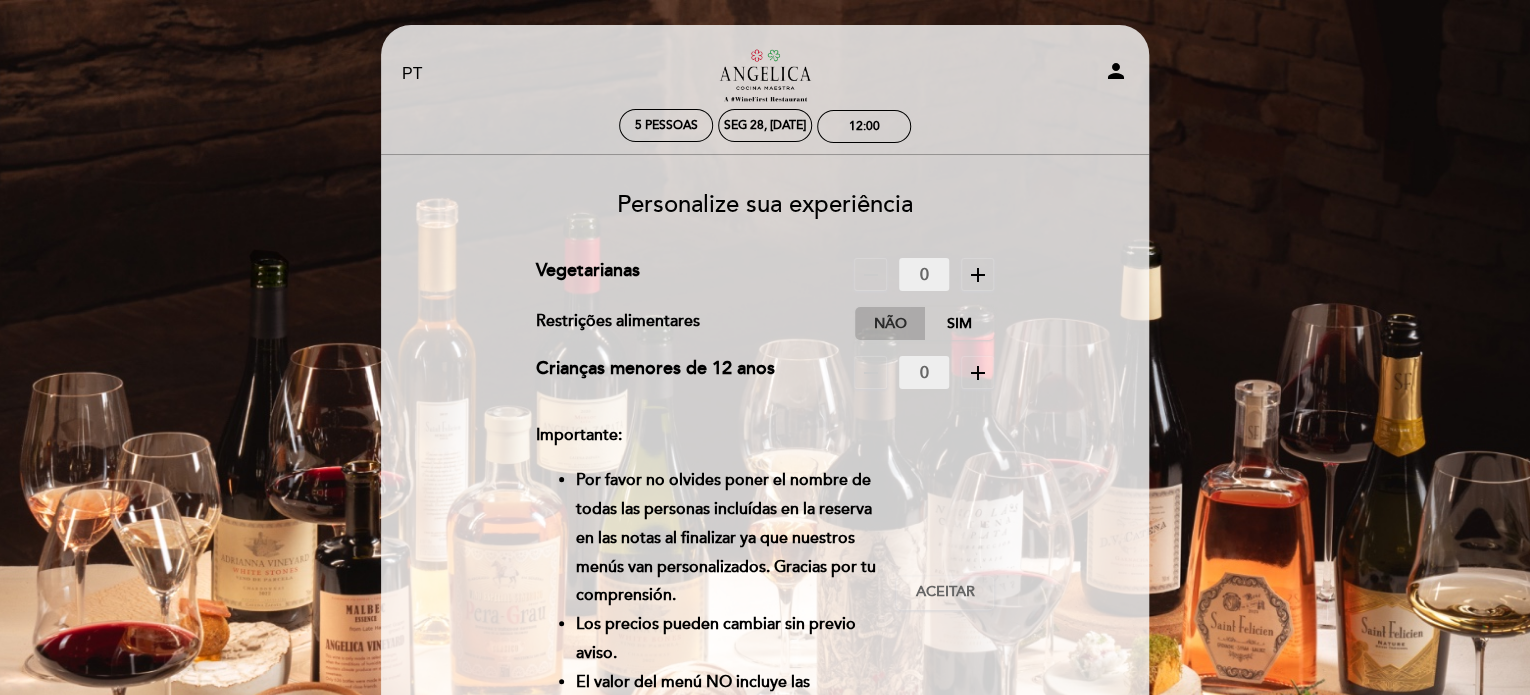 click on "Não" at bounding box center (890, 323) 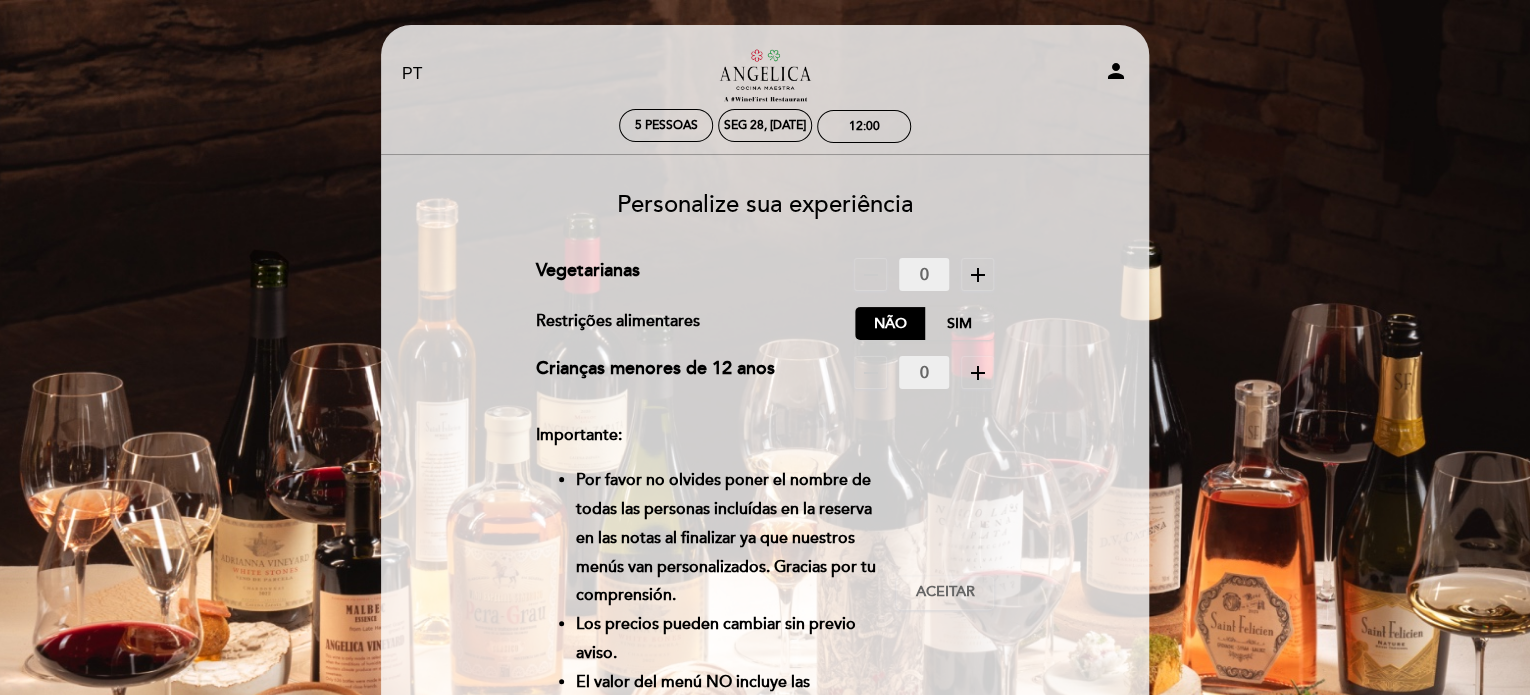 click on "remove" at bounding box center (871, 275) 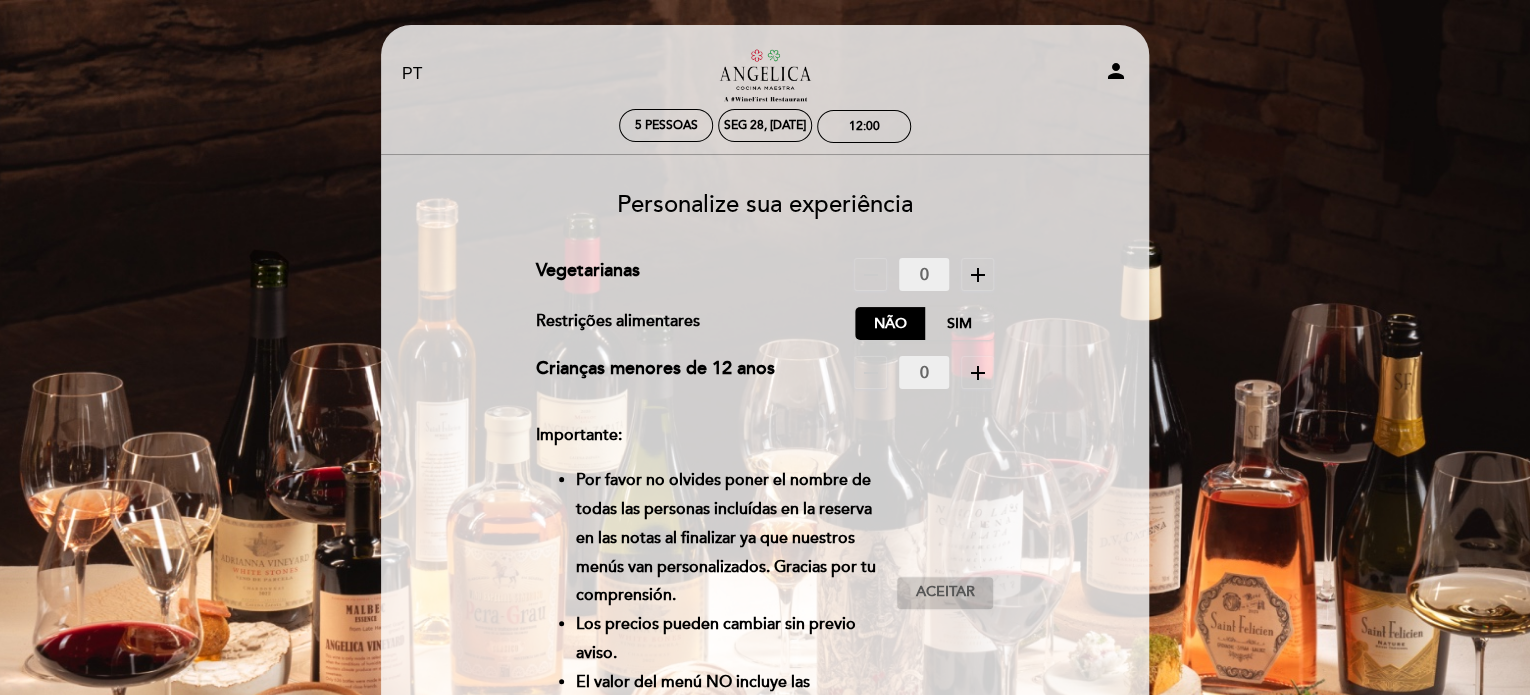 click on "Aceitar" at bounding box center (945, 592) 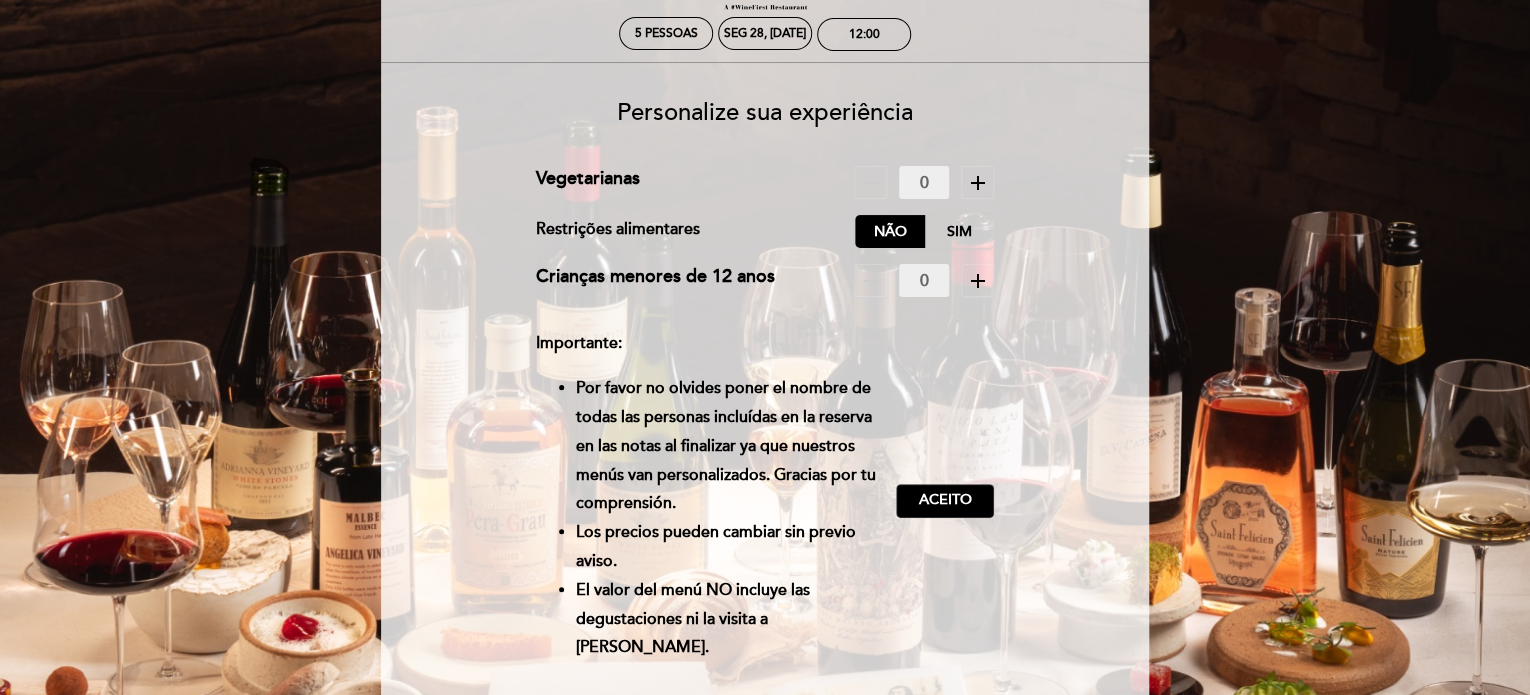 scroll, scrollTop: 350, scrollLeft: 0, axis: vertical 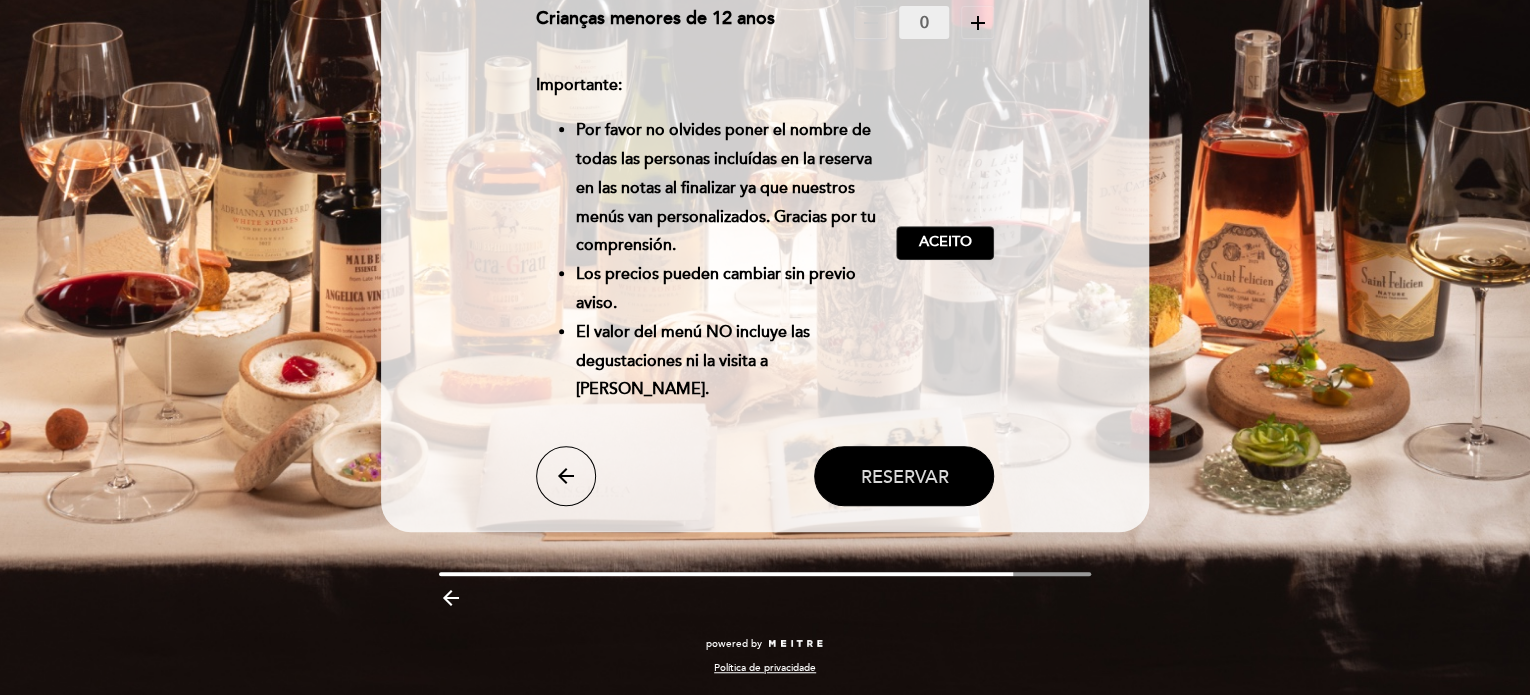 click on "Reservar" at bounding box center (904, 476) 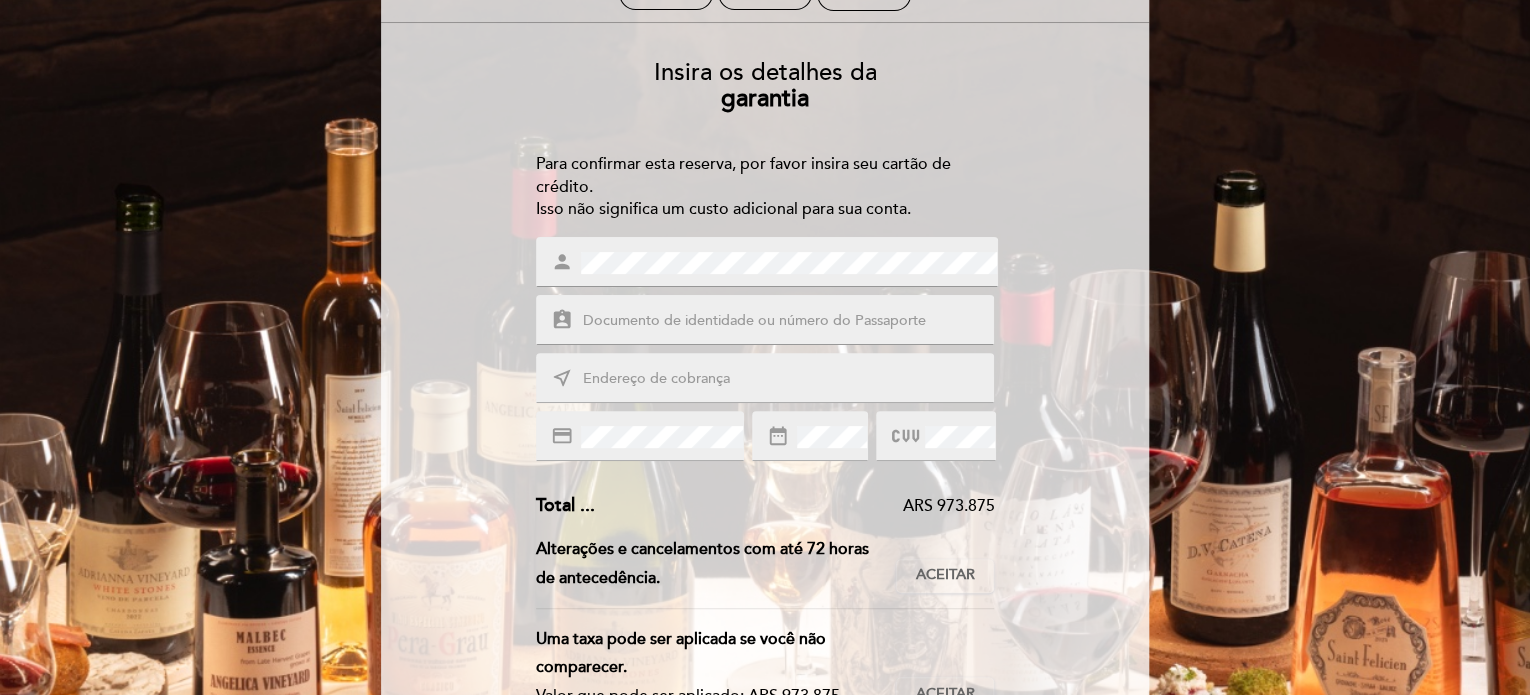 scroll, scrollTop: 300, scrollLeft: 0, axis: vertical 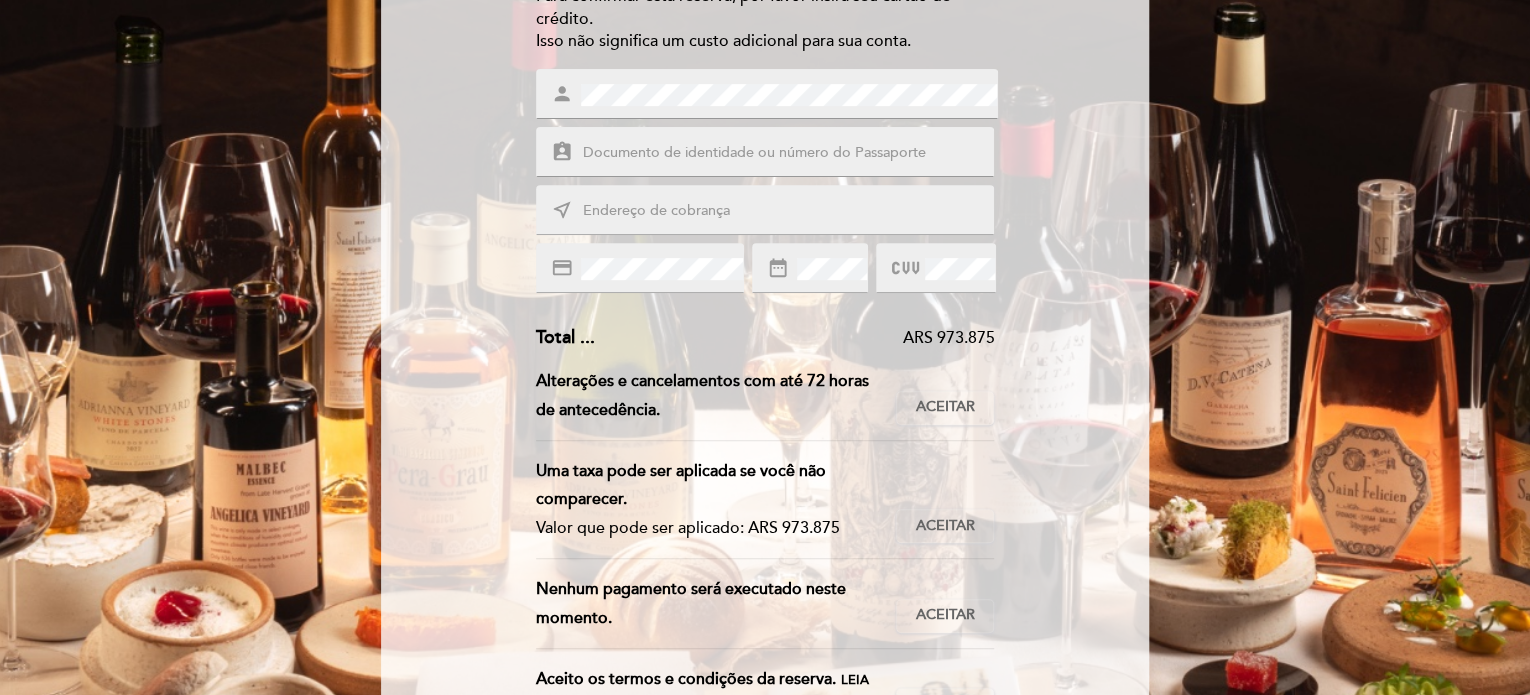 click at bounding box center (789, 153) 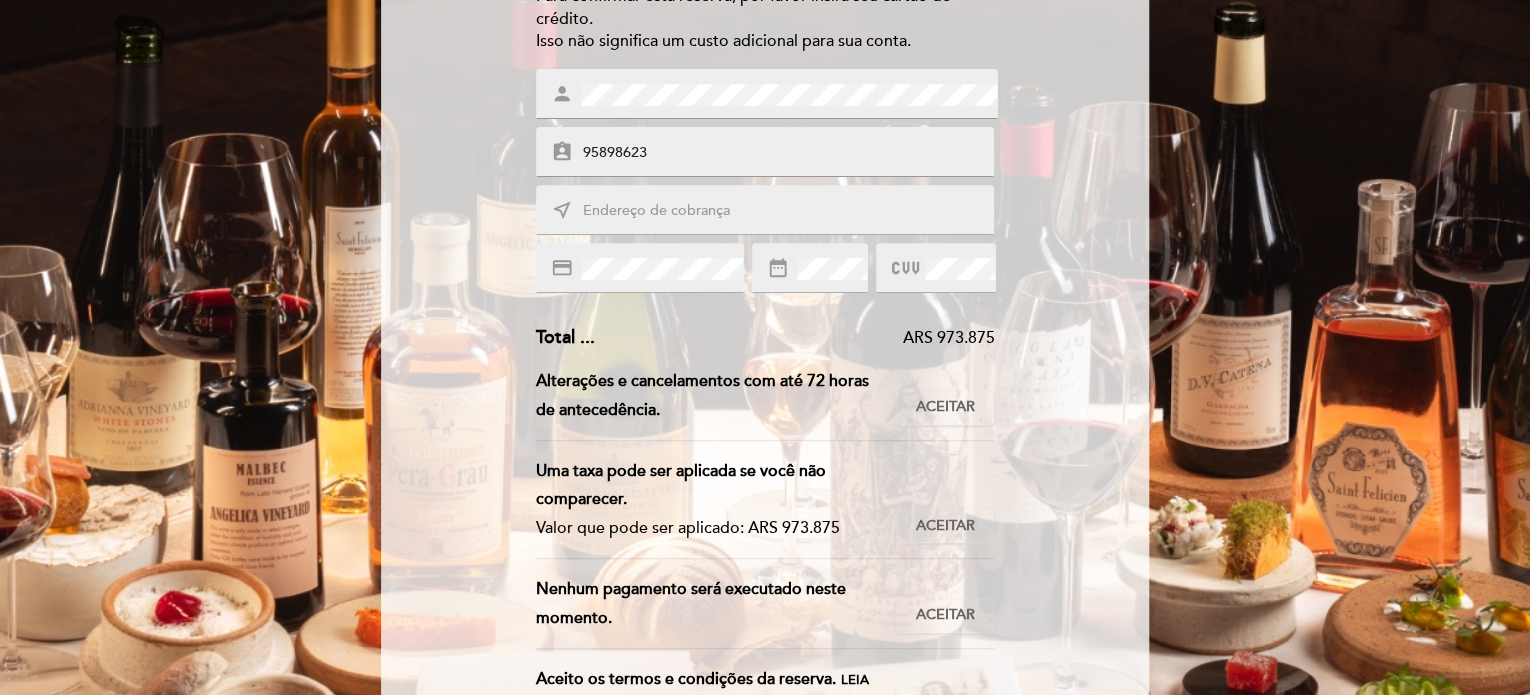 type on "95898623" 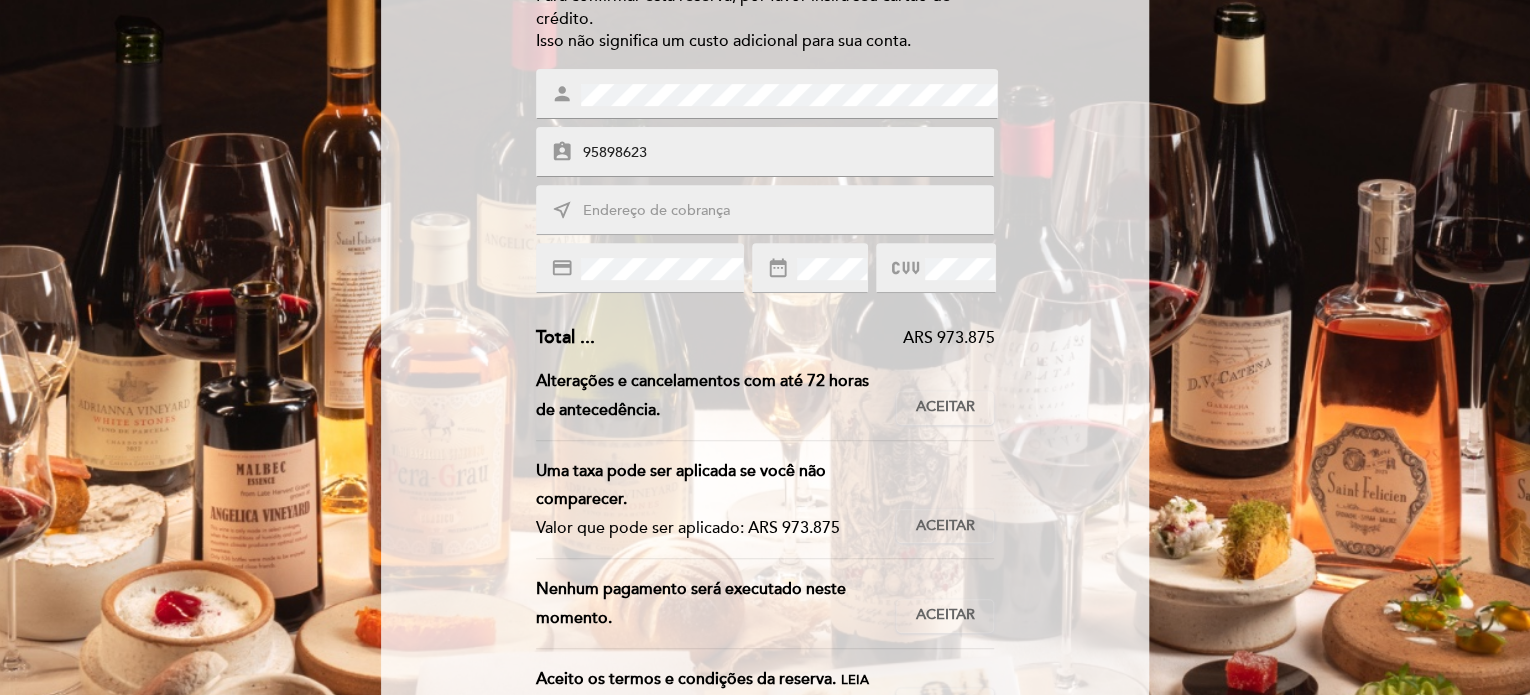click at bounding box center (789, 211) 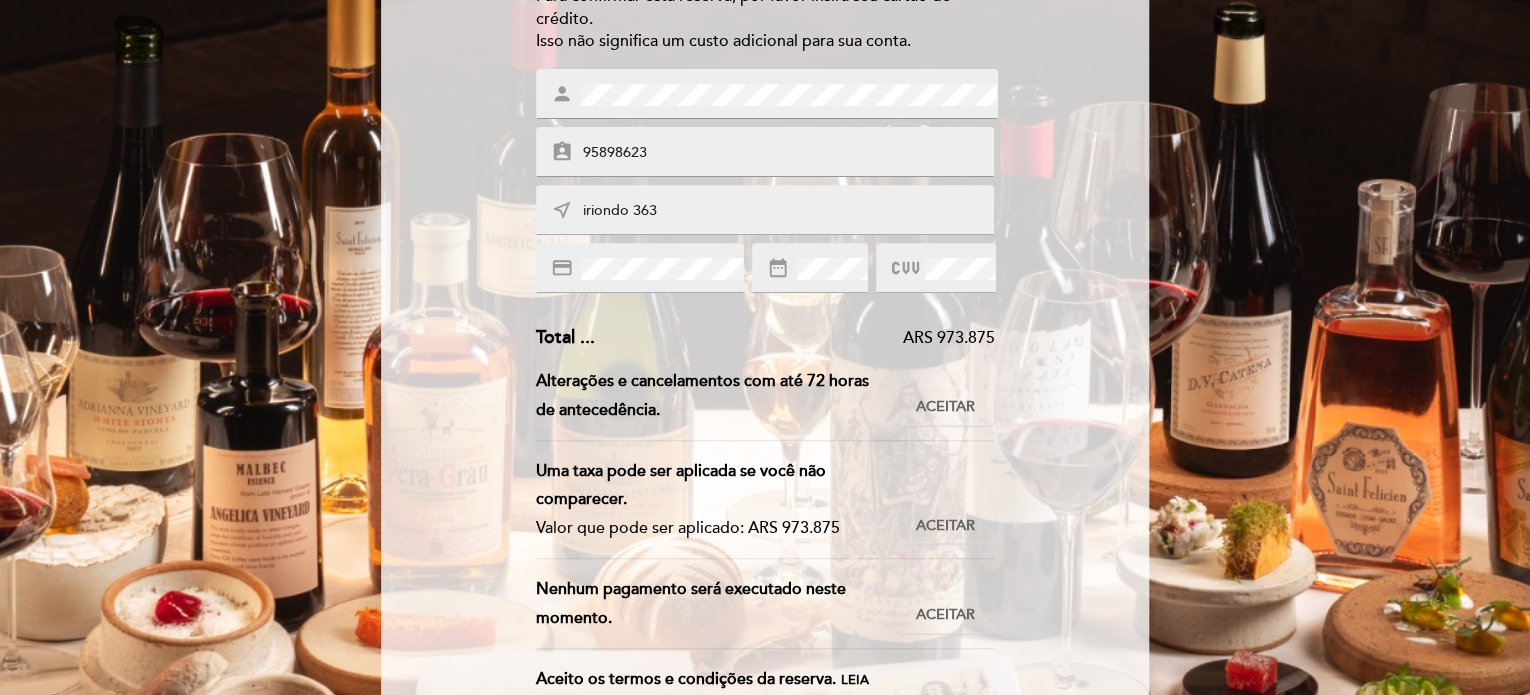 type on "iriondo 363" 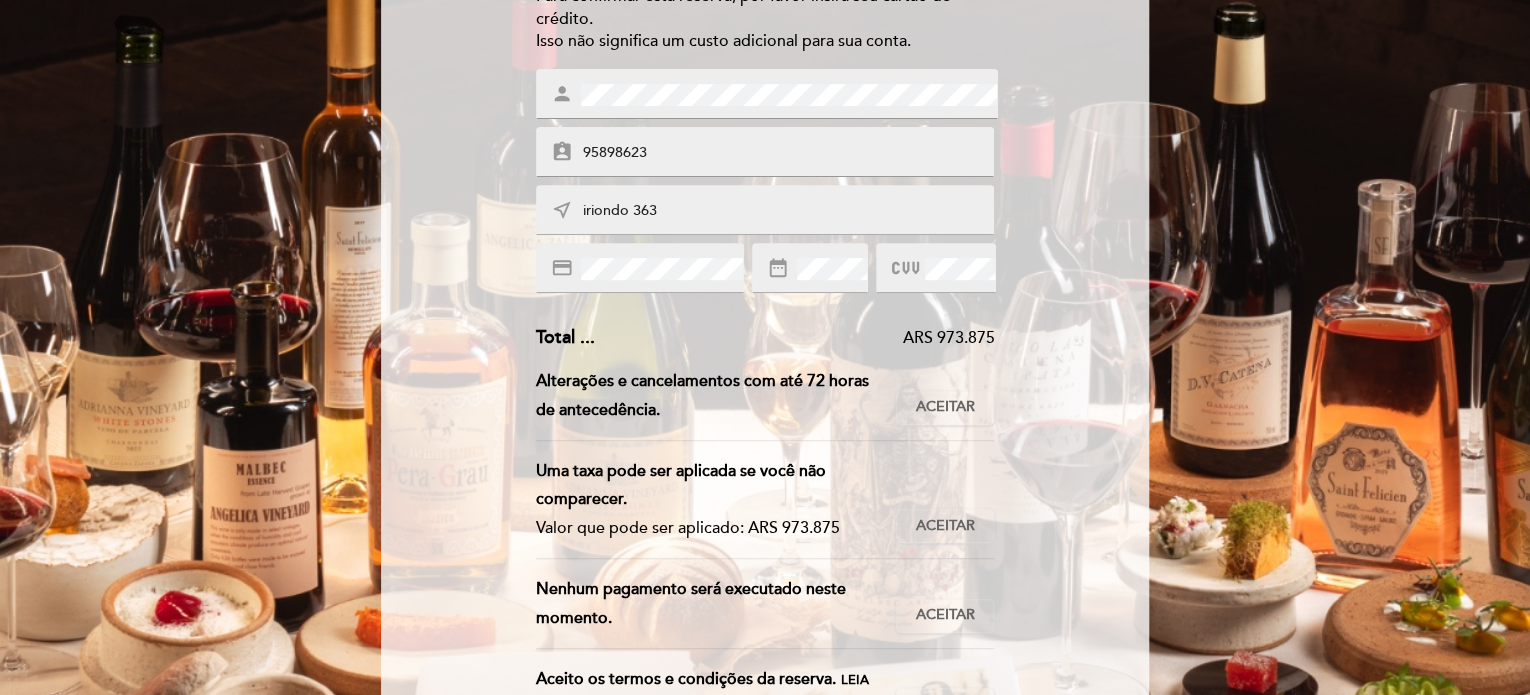 click on "date_range" at bounding box center (810, 268) 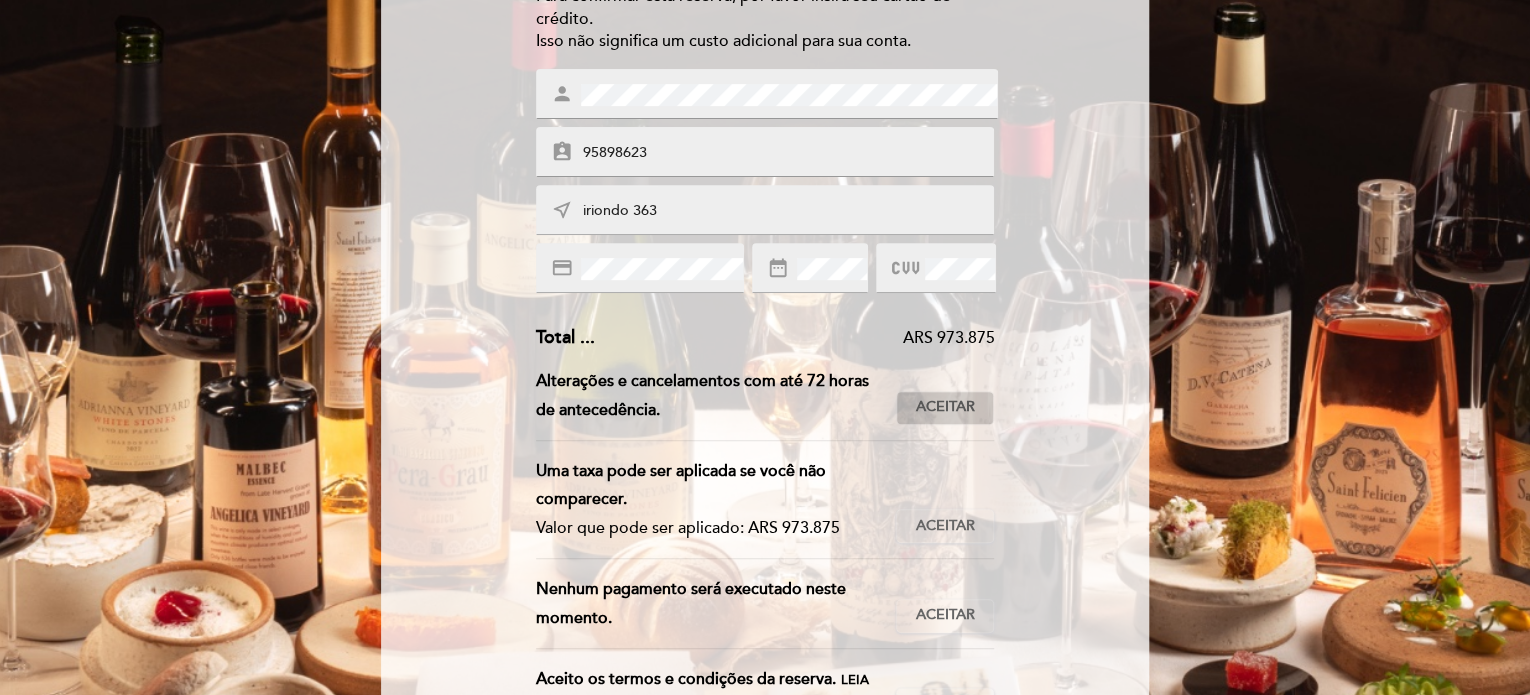 click on "Aceitar" at bounding box center [945, 407] 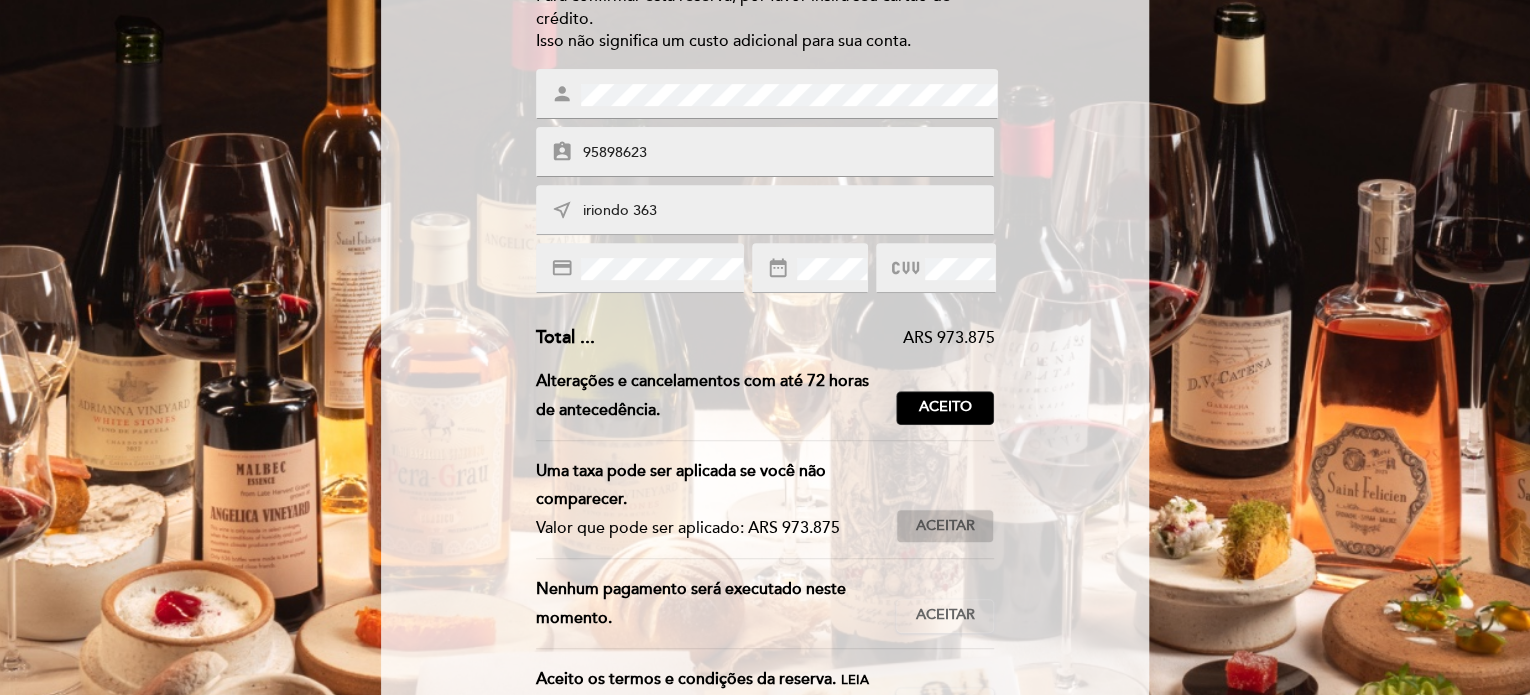 click on "Aceitar" at bounding box center (945, 526) 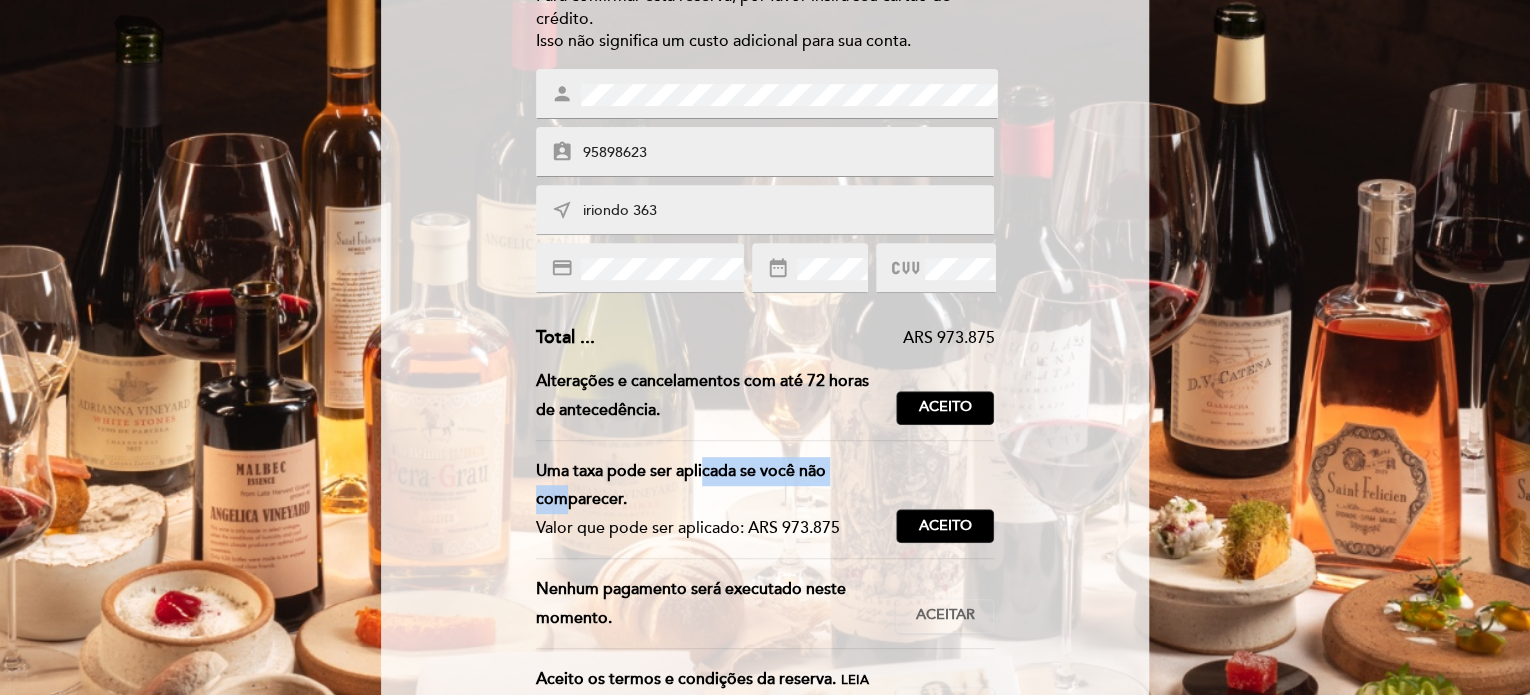 drag, startPoint x: 668, startPoint y: 468, endPoint x: 812, endPoint y: 470, distance: 144.01389 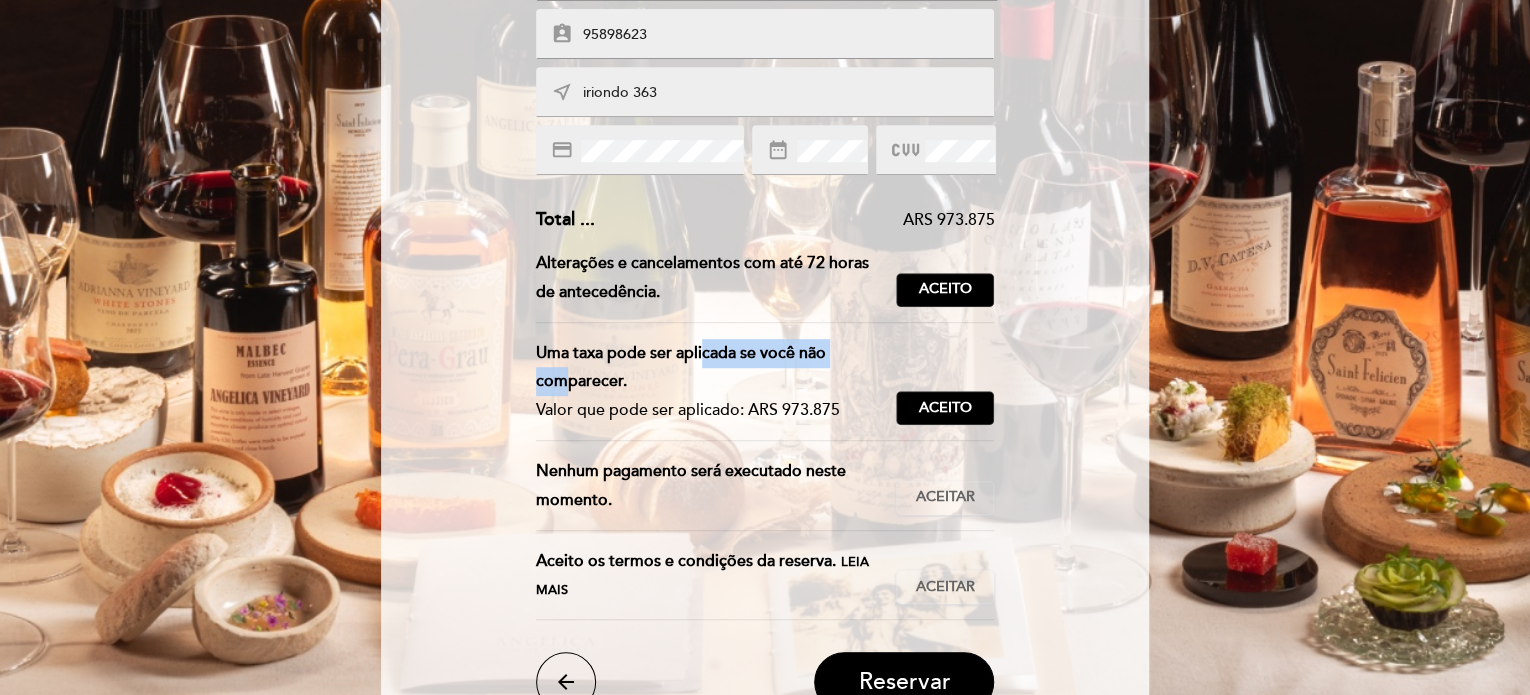 scroll, scrollTop: 500, scrollLeft: 0, axis: vertical 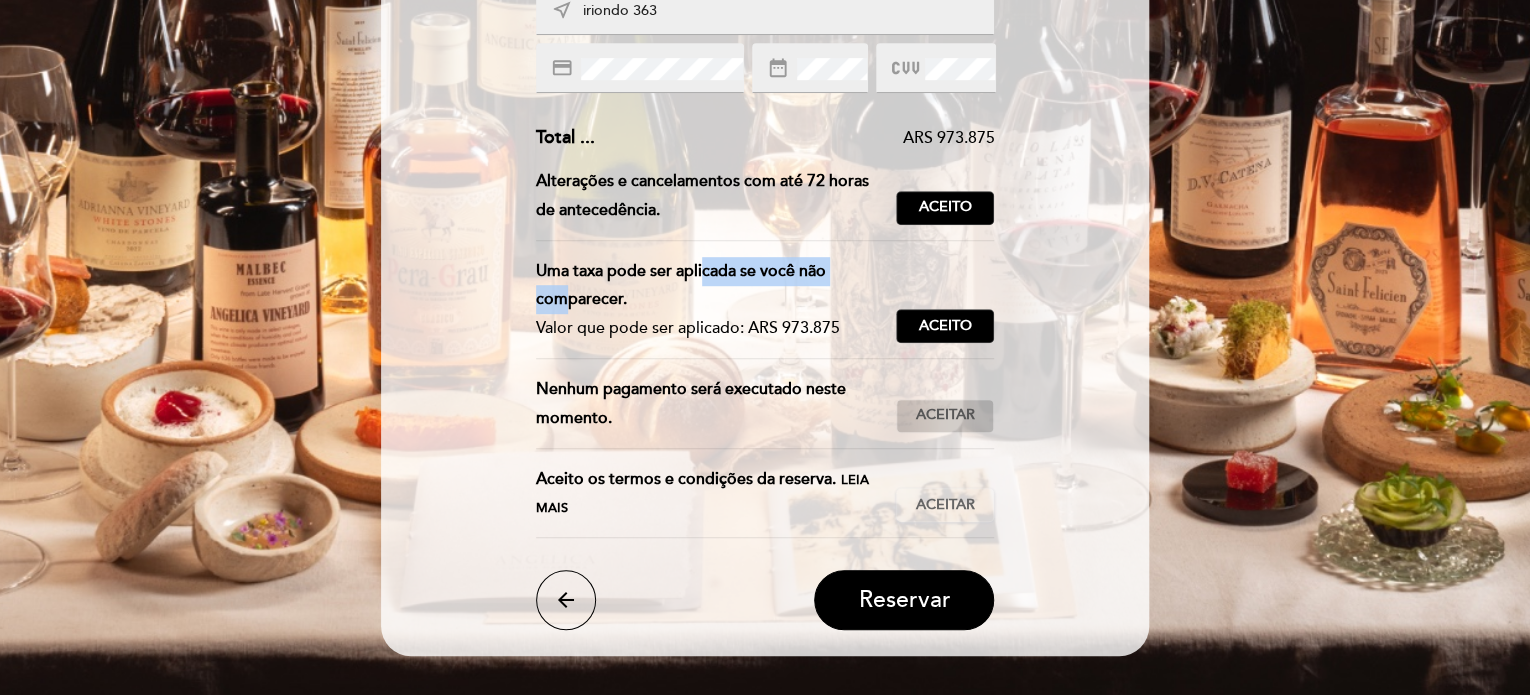 click on "Aceitar" at bounding box center (945, 415) 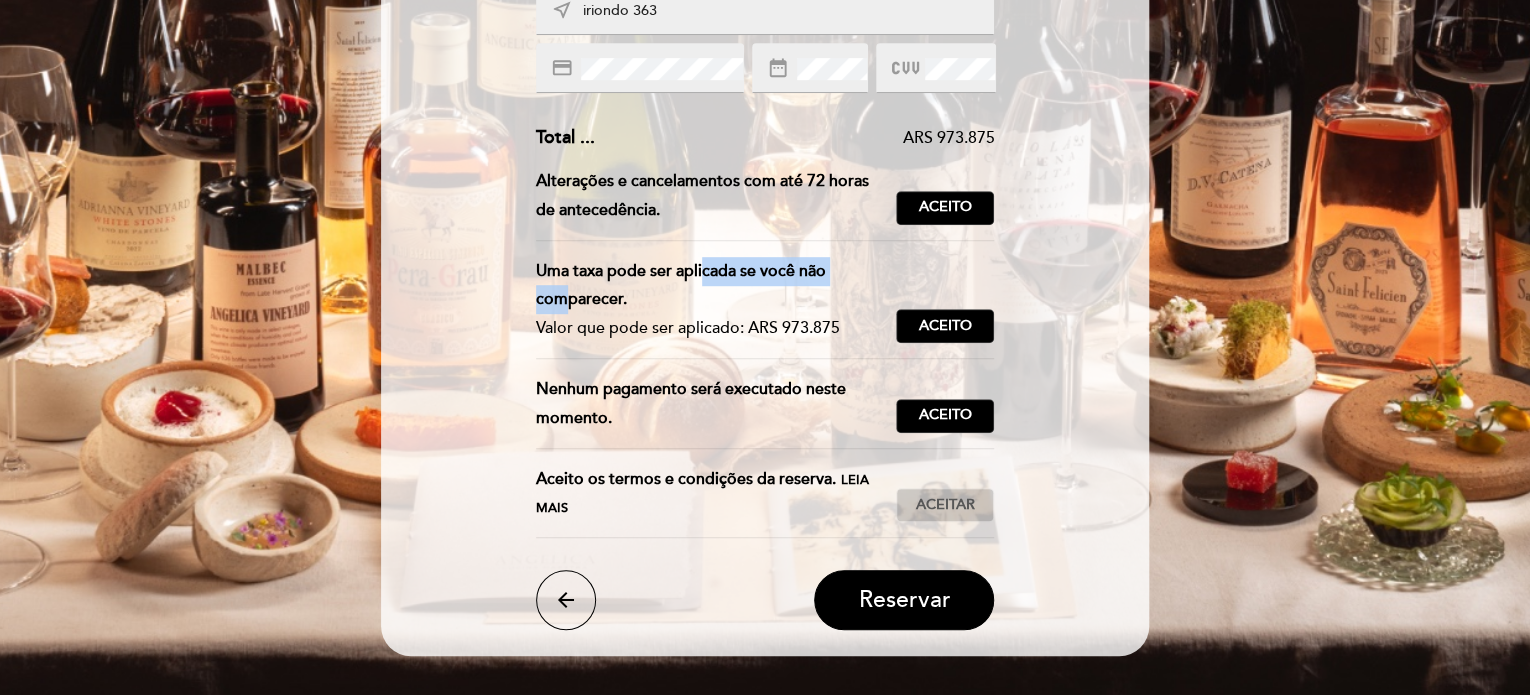 click on "Aceitar" at bounding box center [945, 505] 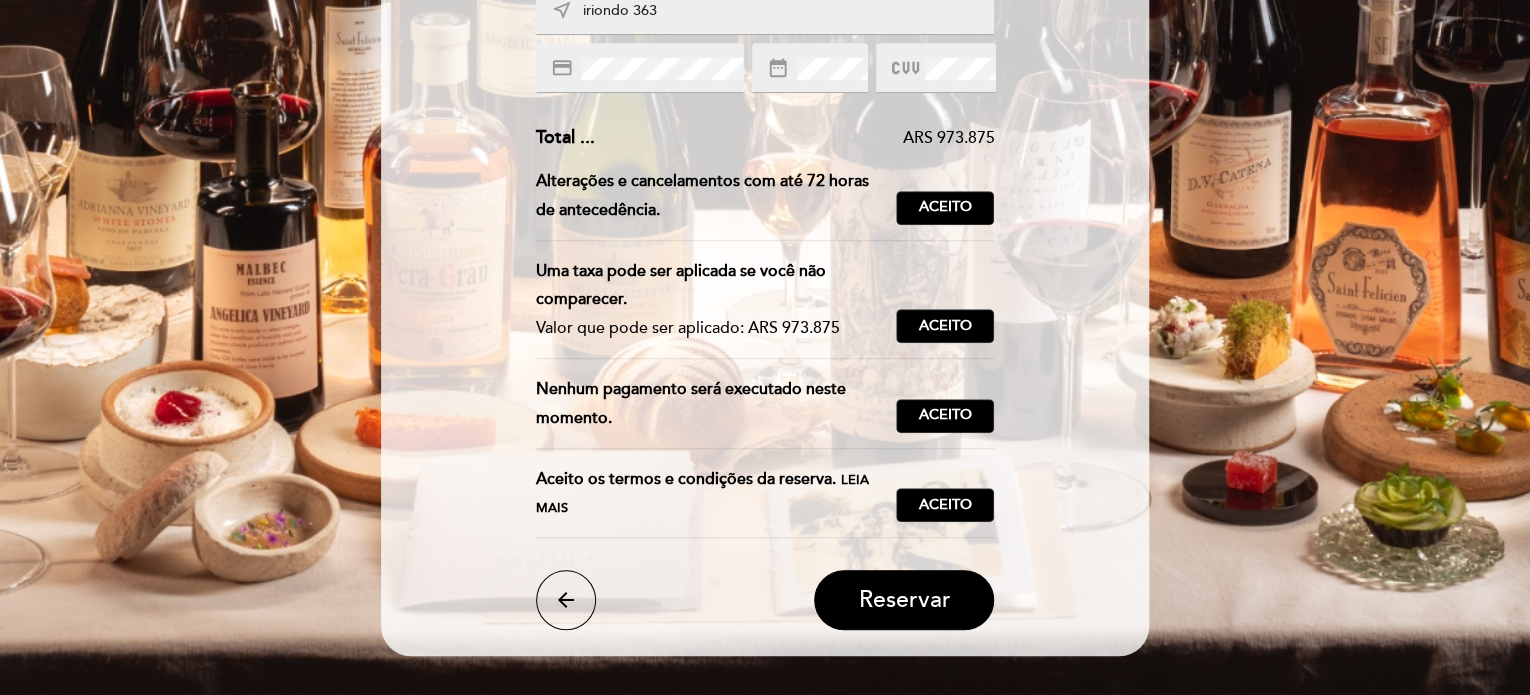 click on "Leia mais" at bounding box center (702, 494) 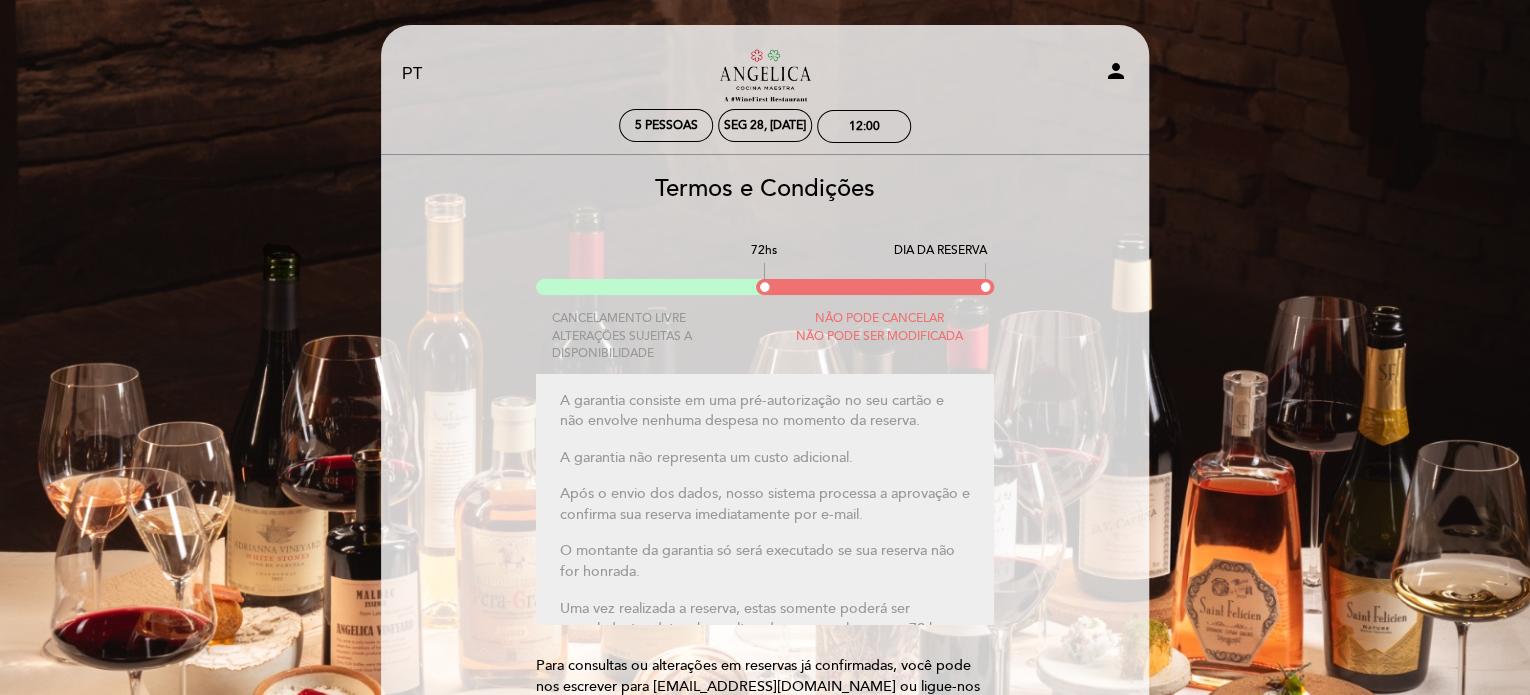 scroll, scrollTop: 202, scrollLeft: 0, axis: vertical 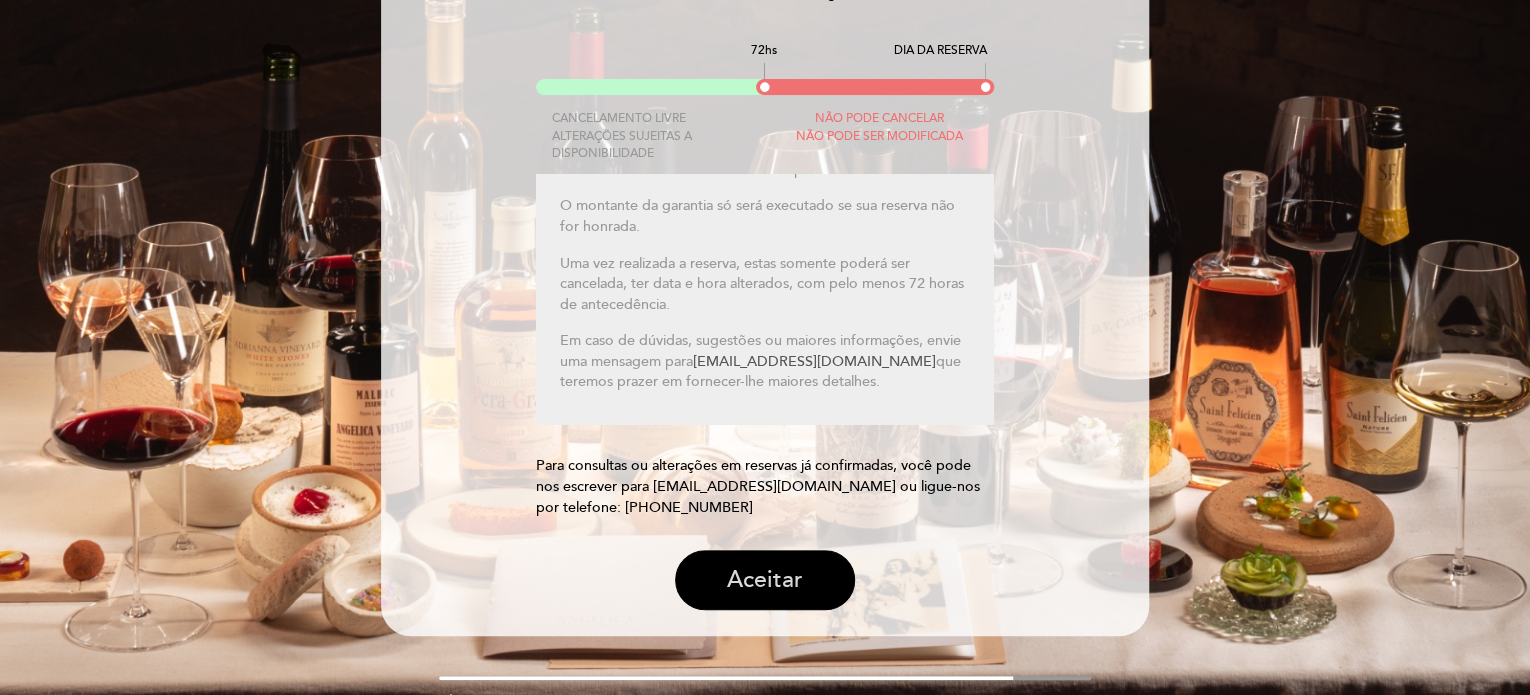 click on "Aceitar" at bounding box center [765, 580] 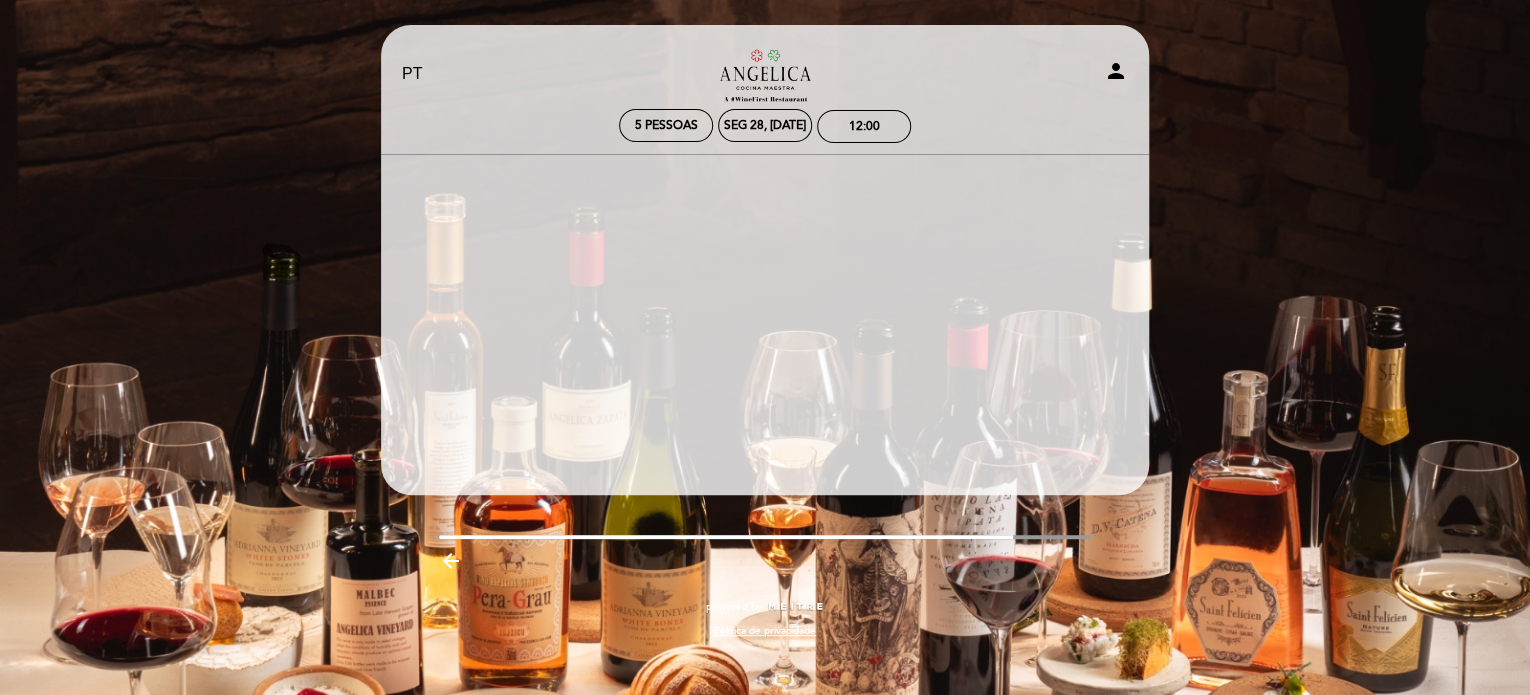 scroll, scrollTop: 0, scrollLeft: 0, axis: both 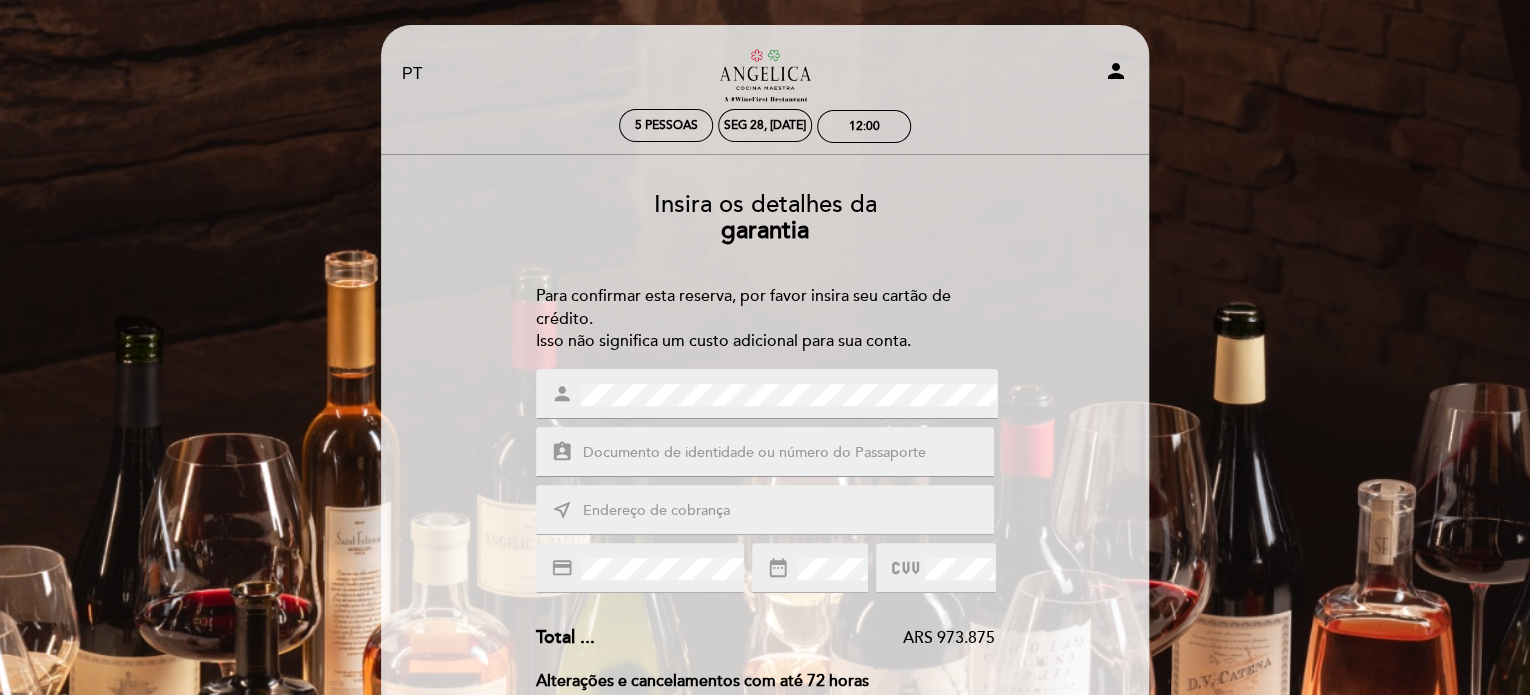 click at bounding box center [789, 453] 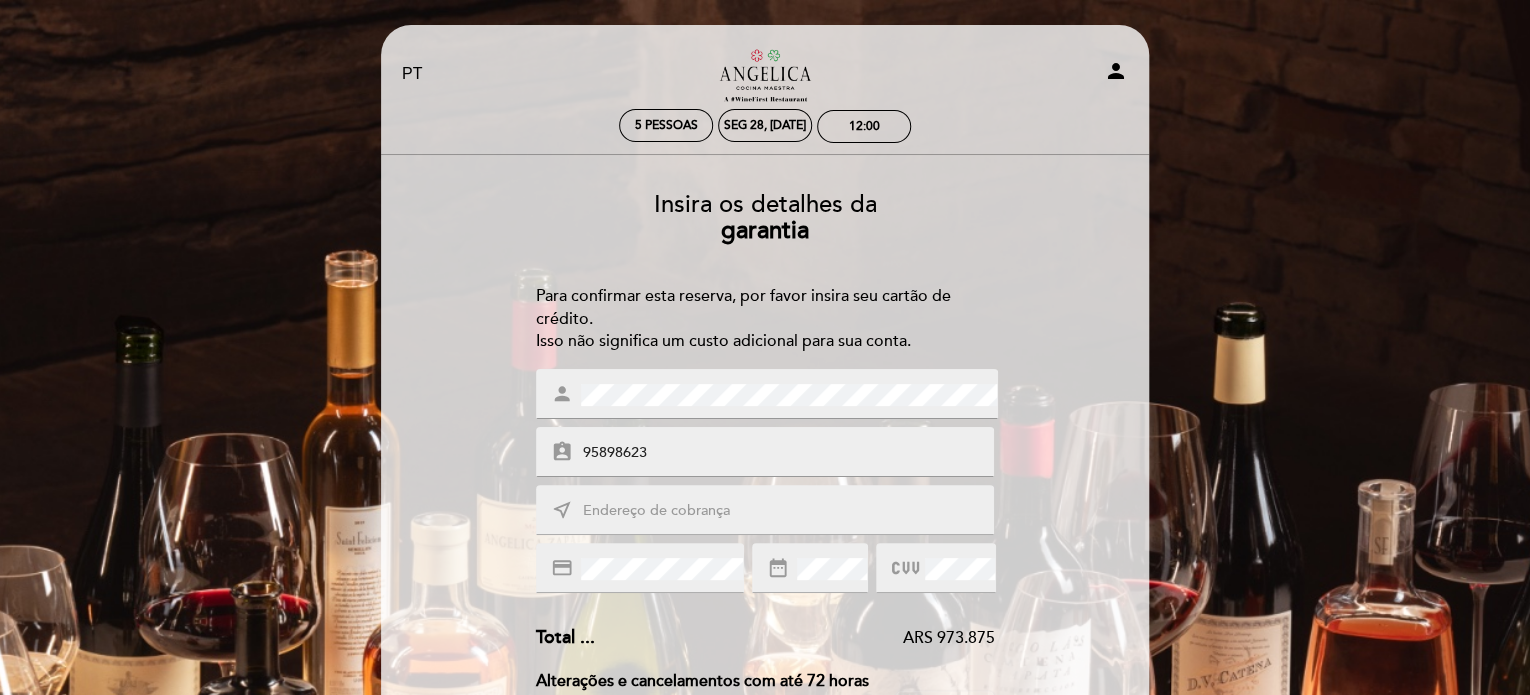 type on "95898623" 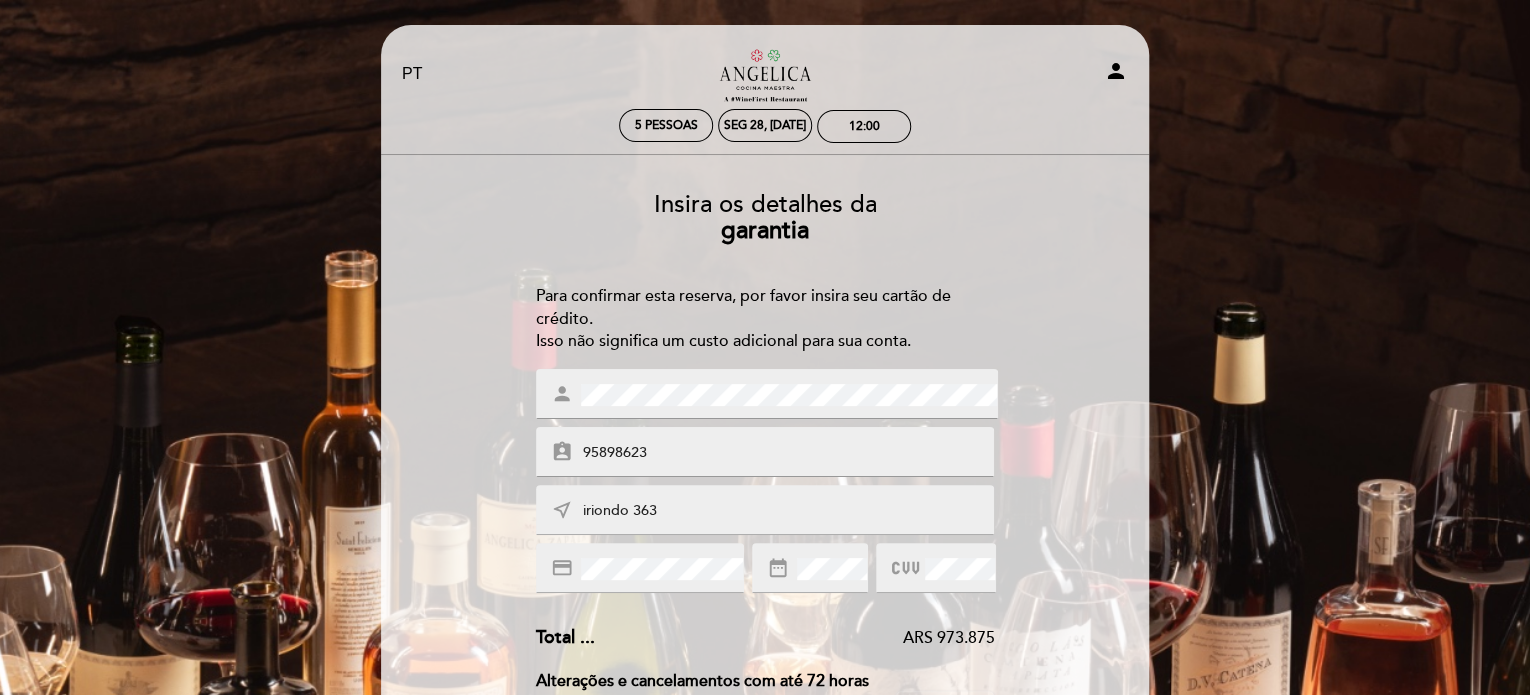 type on "iriondo 363" 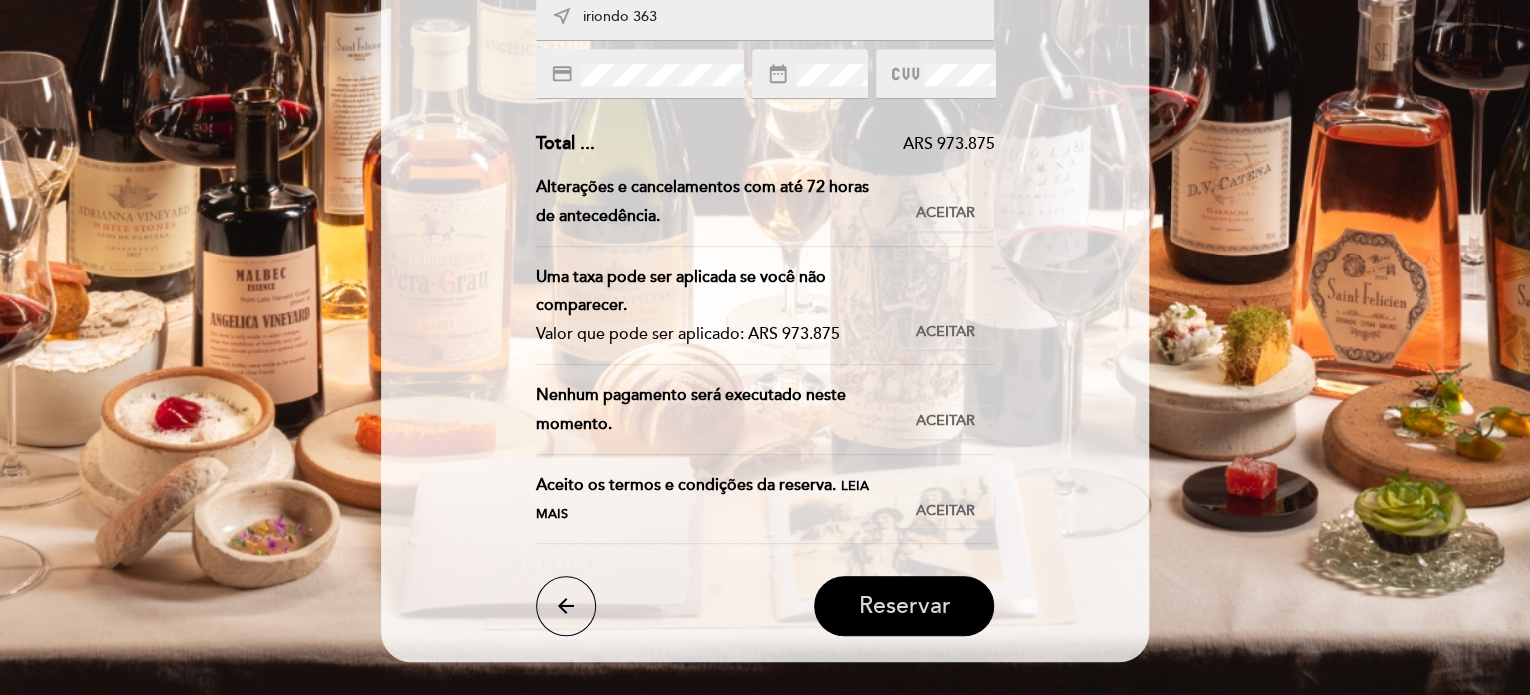 scroll, scrollTop: 500, scrollLeft: 0, axis: vertical 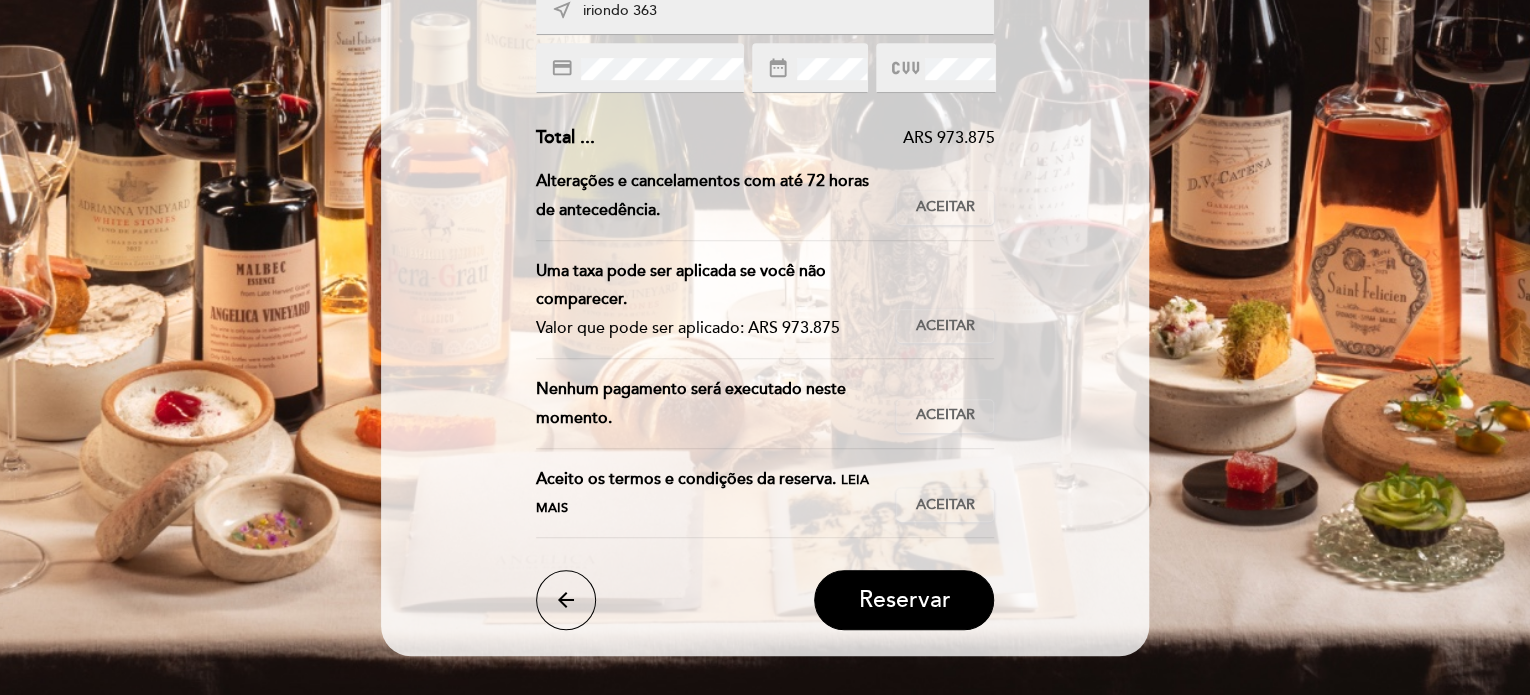 drag, startPoint x: 921, startPoint y: 501, endPoint x: 939, endPoint y: 449, distance: 55.027267 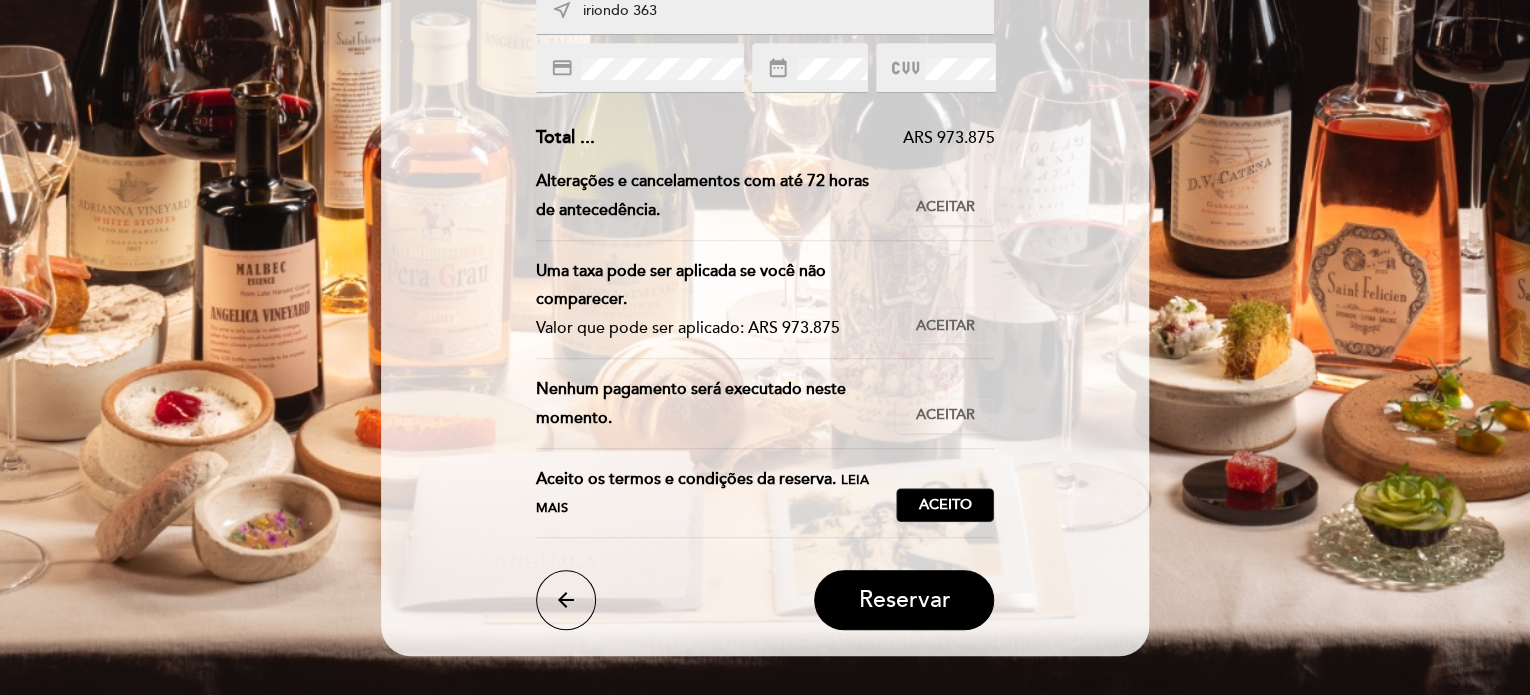 click on "Nenhum pagamento será executado neste momento.
Aceitar
Aceito" at bounding box center [765, 412] 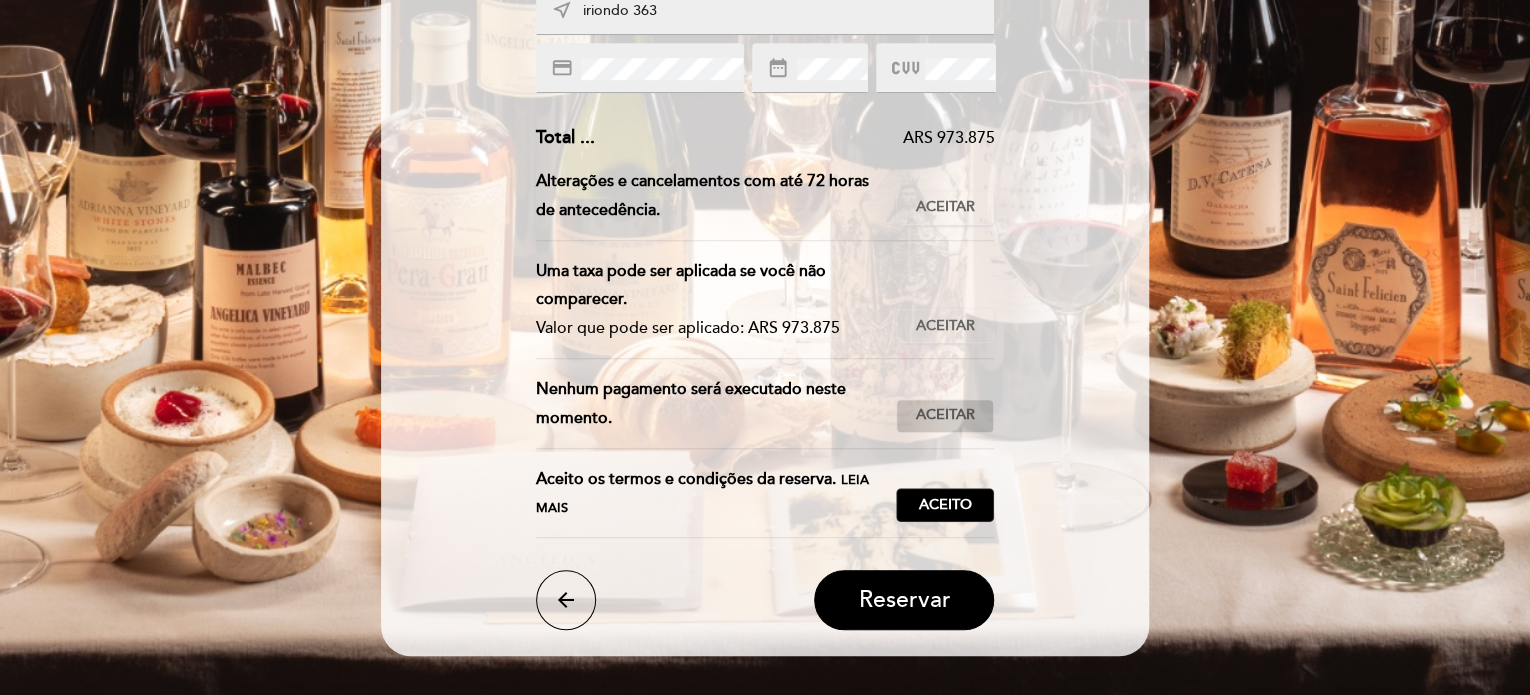 click on "Aceitar
Aceito" at bounding box center (945, 416) 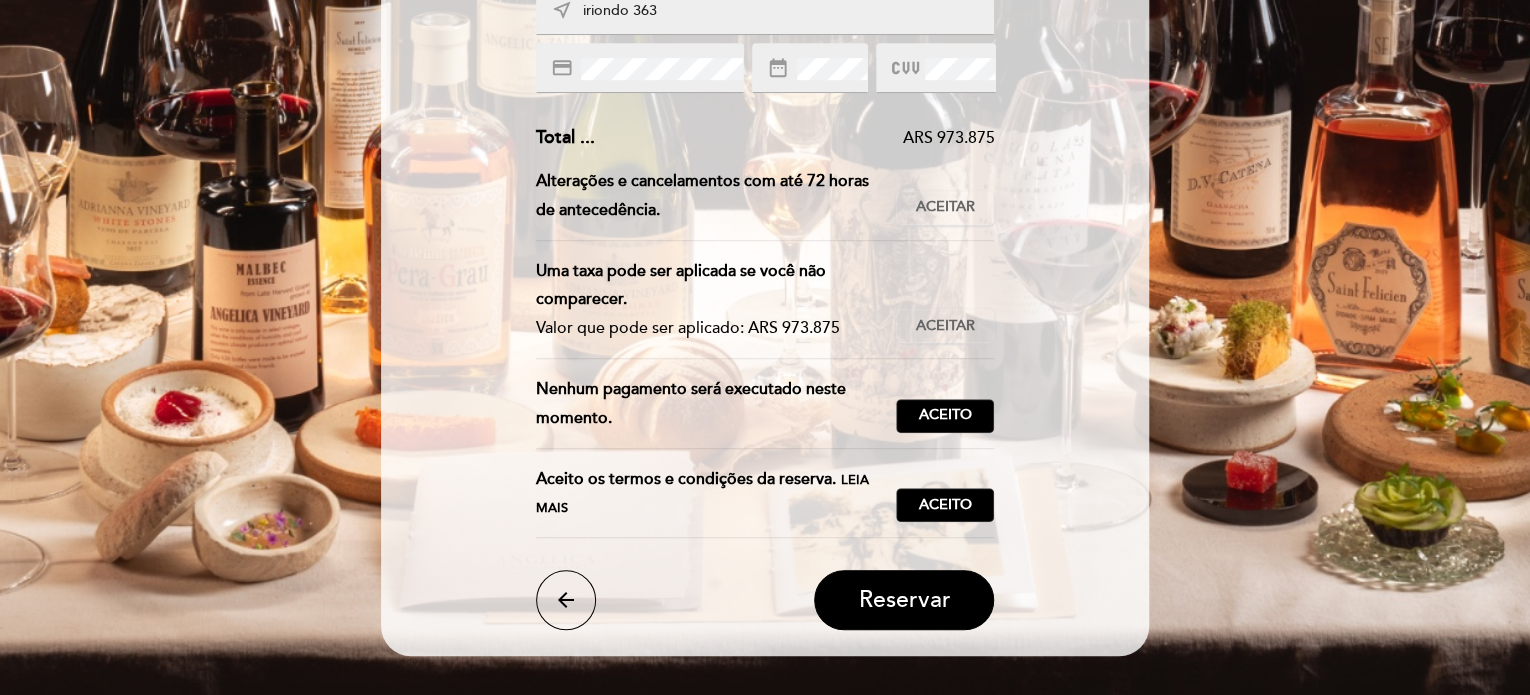 click on "Uma taxa pode ser aplicada se você não comparecer.
Valor que pode ser aplicado: ARS 973.875
Aceitar
Aceito" at bounding box center [765, 308] 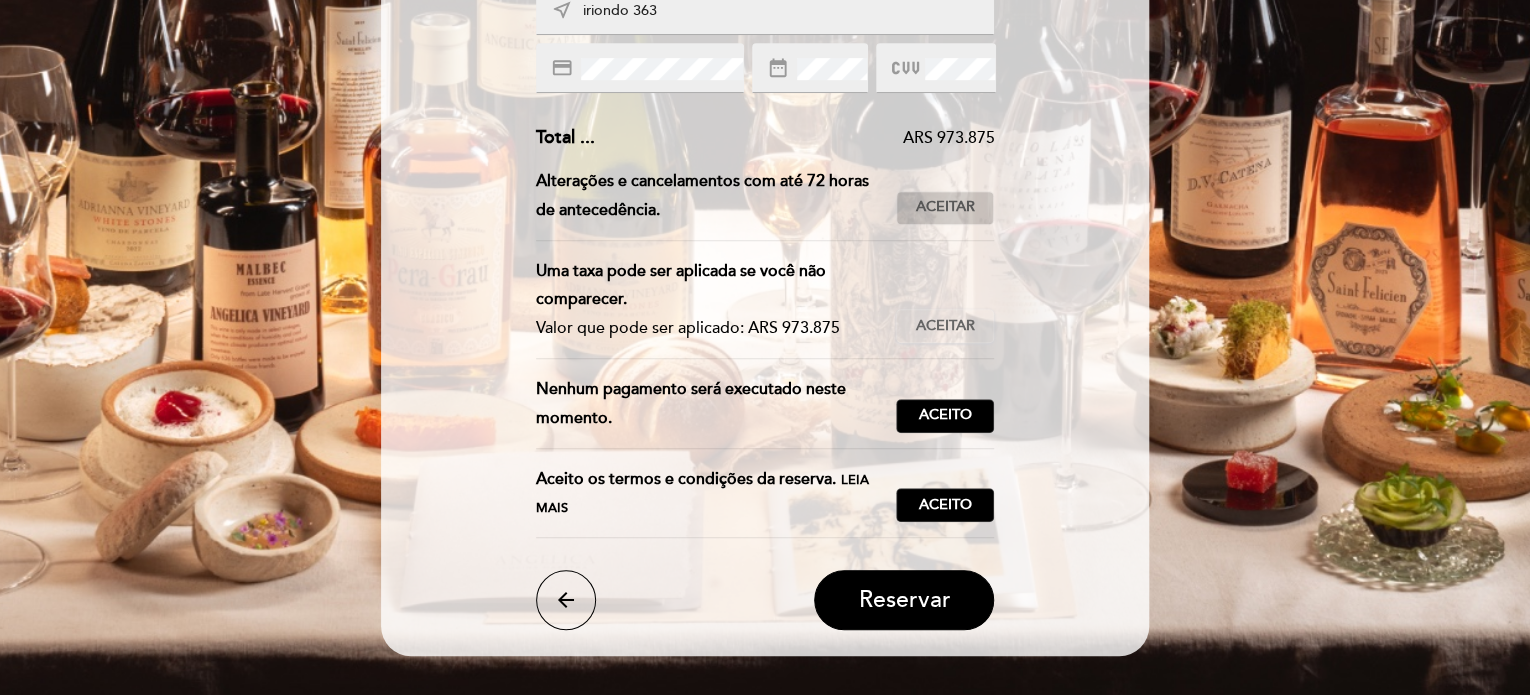 drag, startPoint x: 936, startPoint y: 179, endPoint x: 939, endPoint y: 197, distance: 18.248287 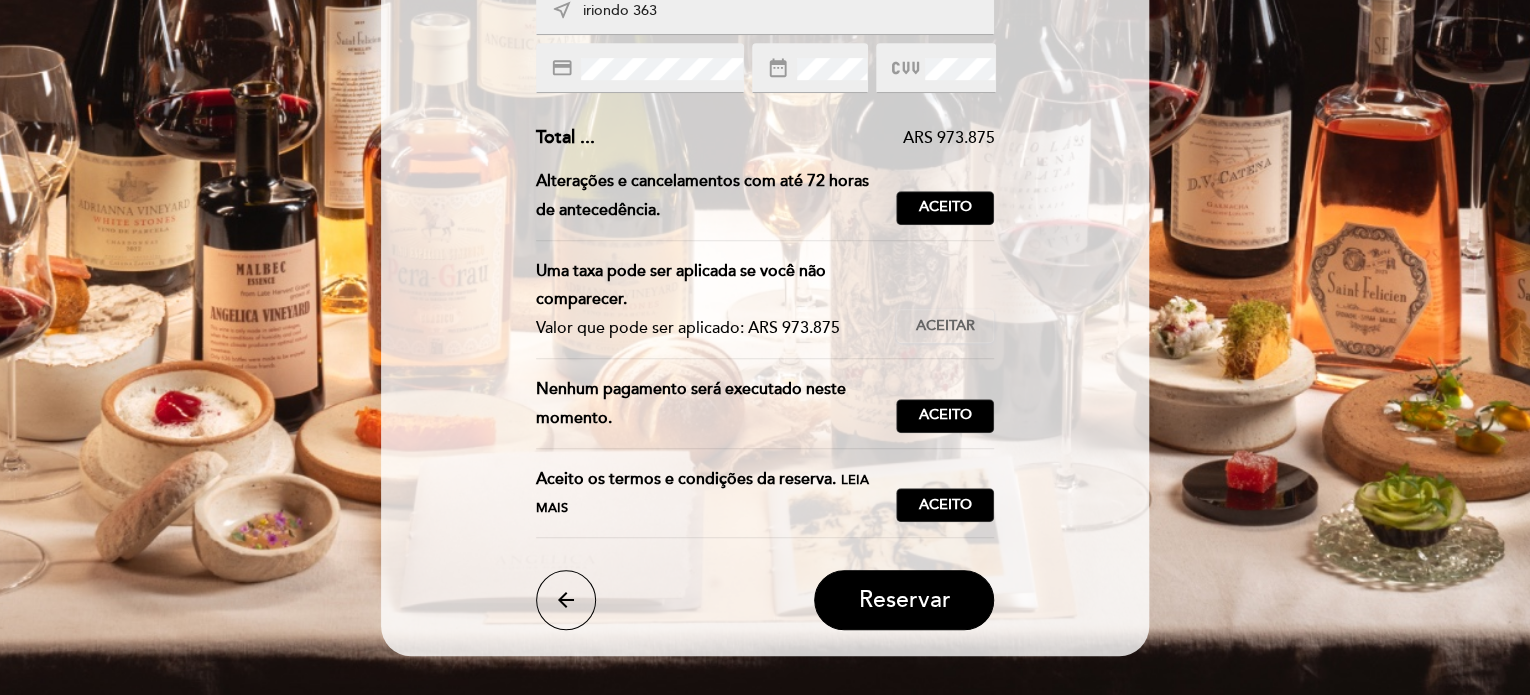 drag, startPoint x: 923, startPoint y: 322, endPoint x: 945, endPoint y: 507, distance: 186.30351 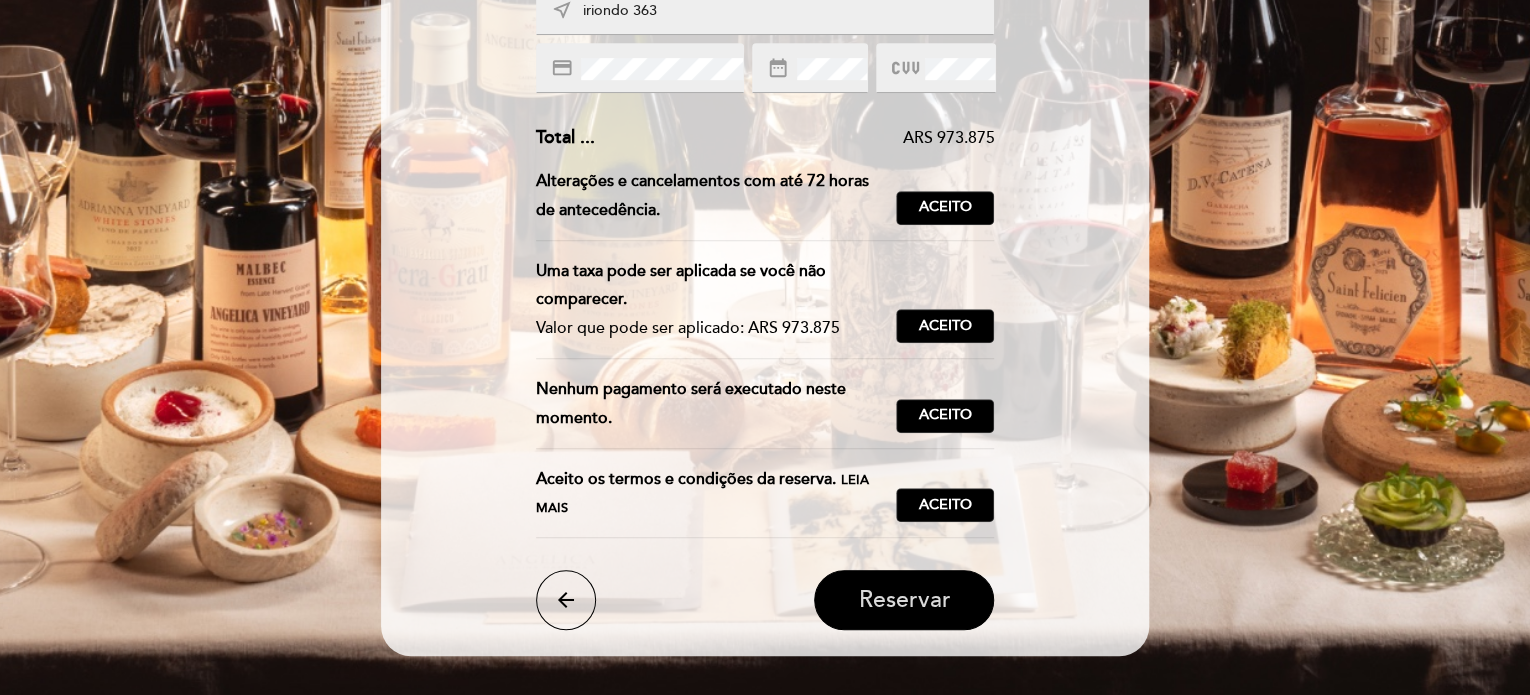 click on "Reservar" at bounding box center (904, 600) 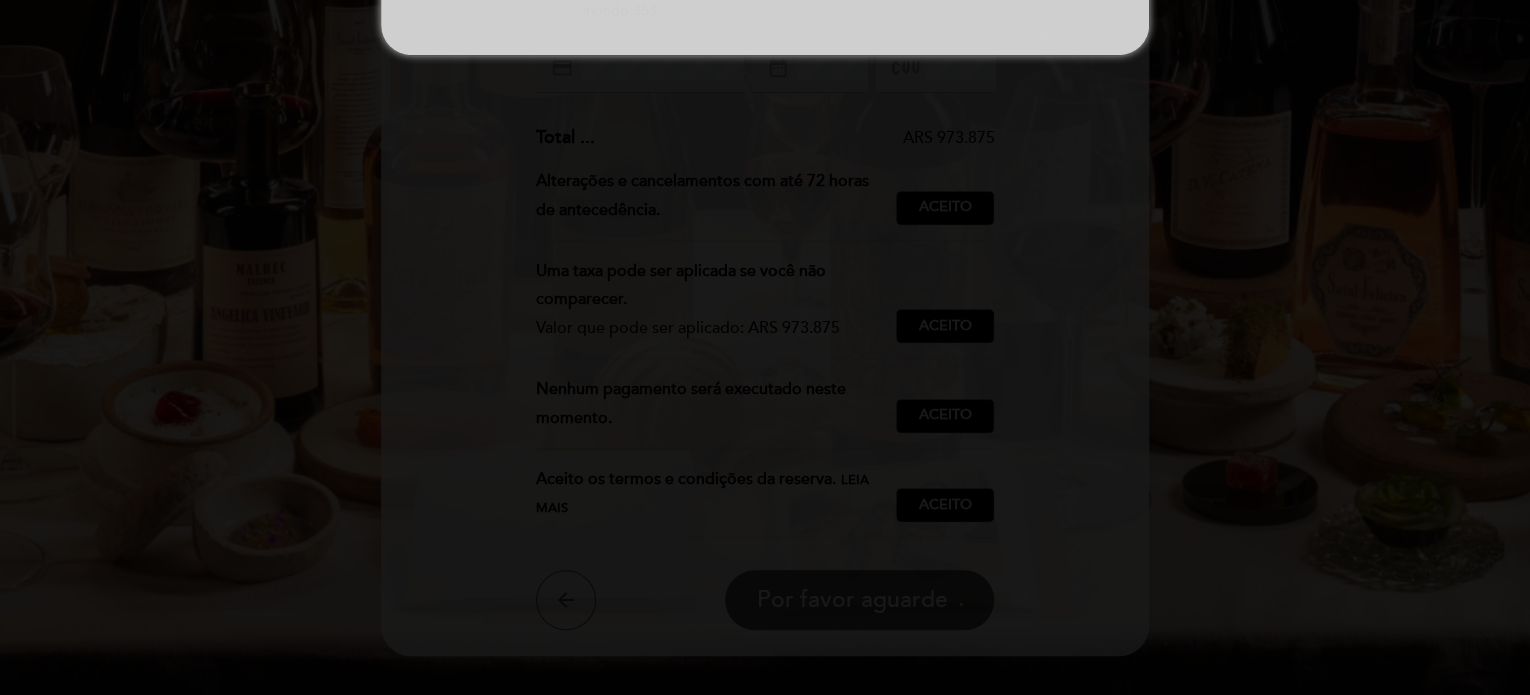 scroll, scrollTop: 0, scrollLeft: 0, axis: both 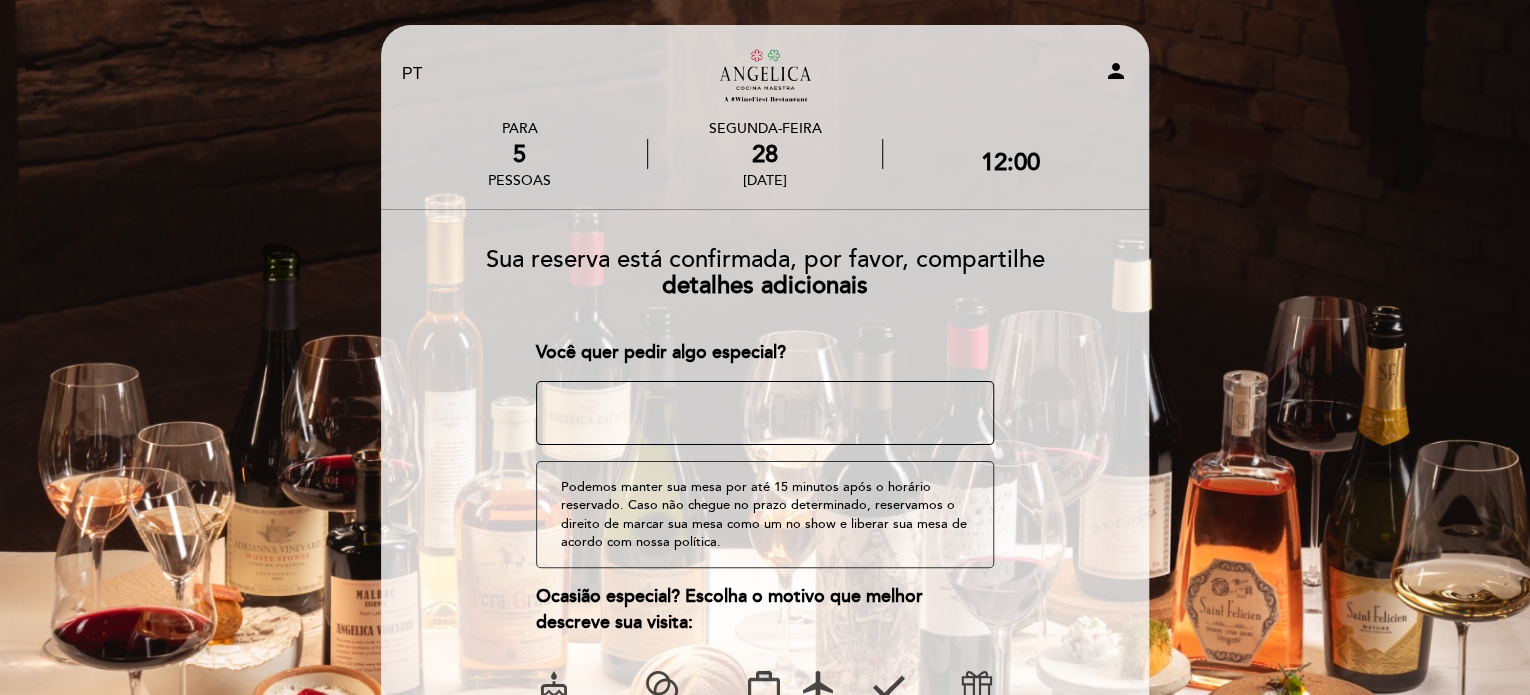 click at bounding box center [765, 413] 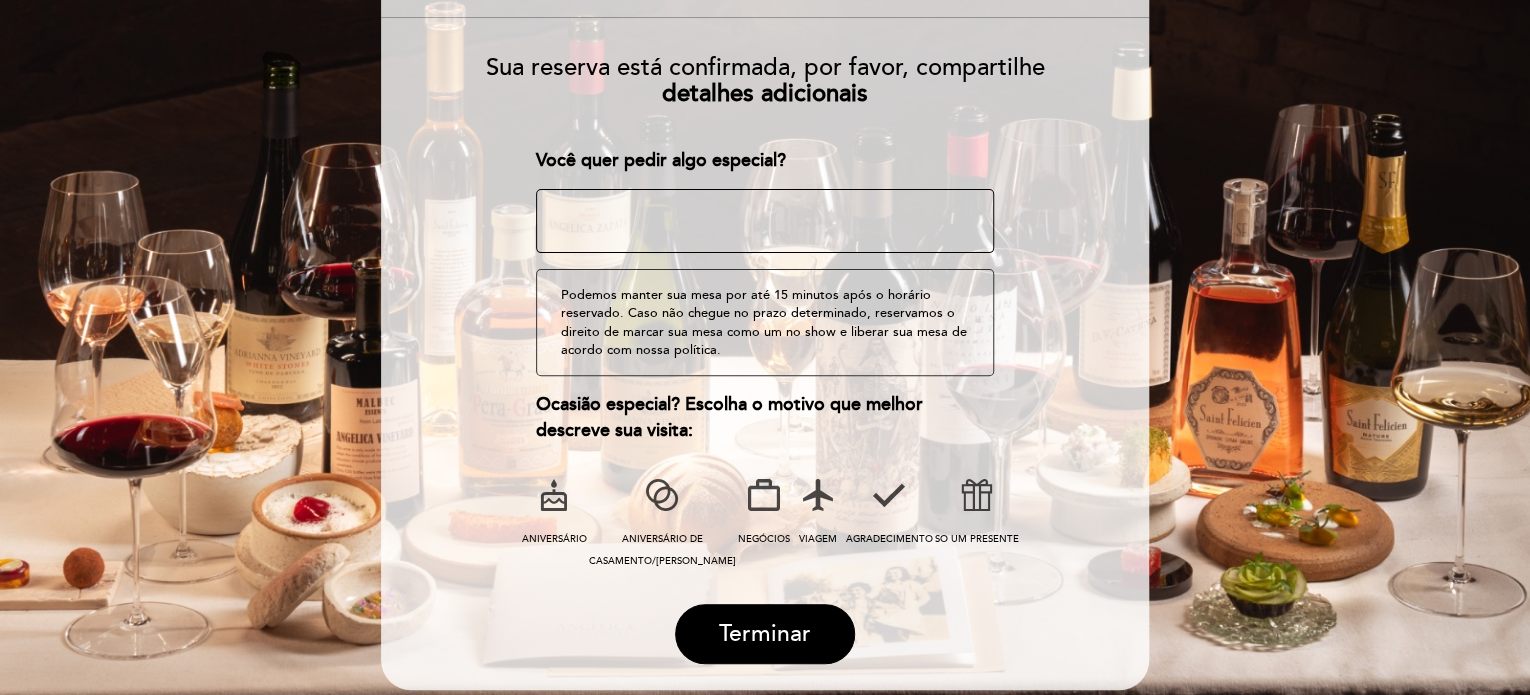 scroll, scrollTop: 200, scrollLeft: 0, axis: vertical 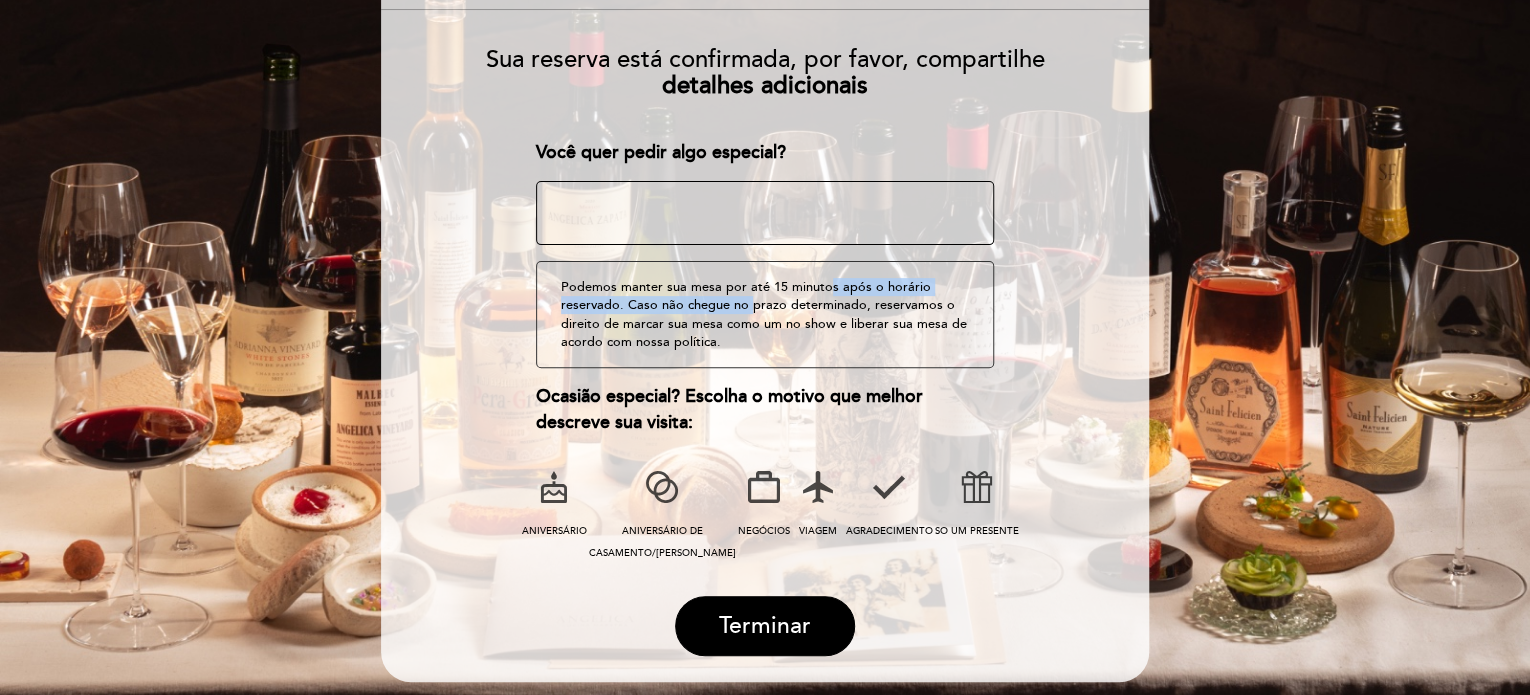 drag, startPoint x: 825, startPoint y: 292, endPoint x: 732, endPoint y: 312, distance: 95.12623 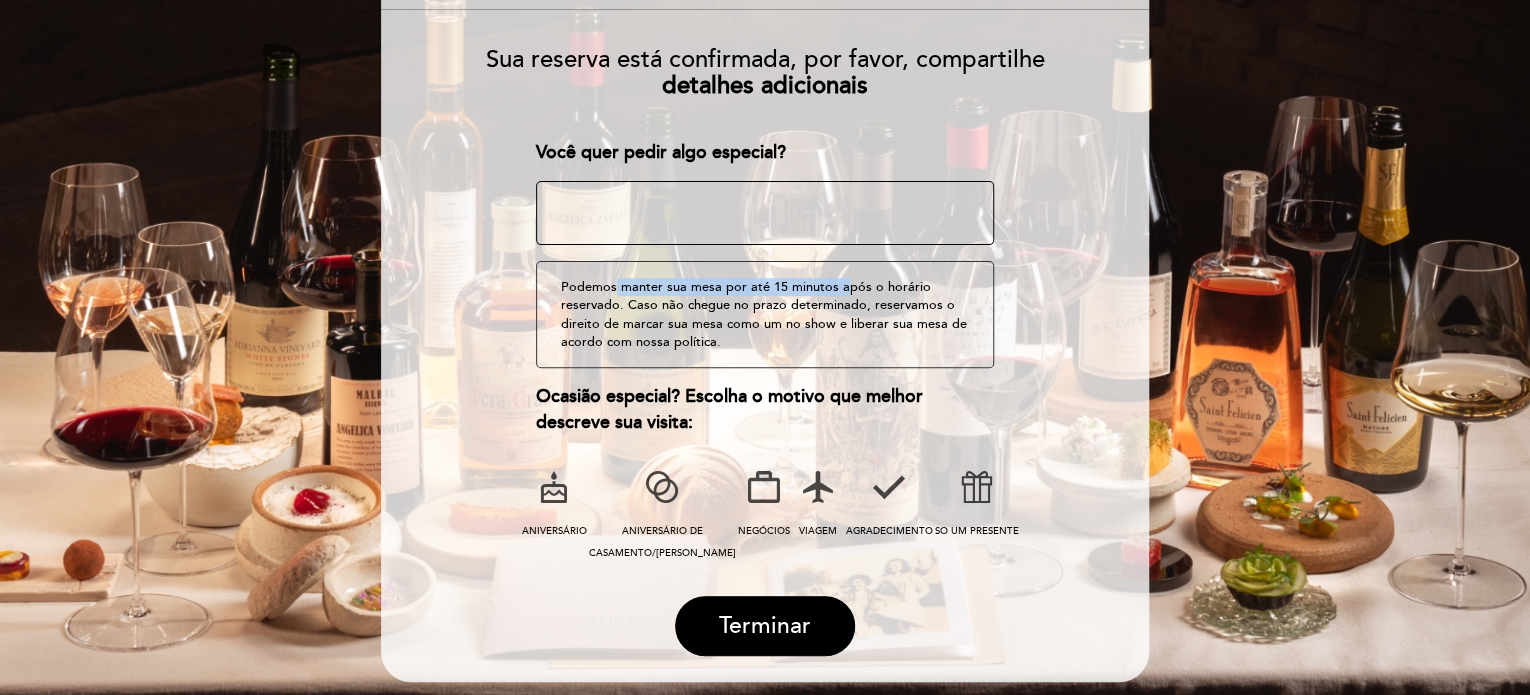 drag, startPoint x: 638, startPoint y: 288, endPoint x: 840, endPoint y: 289, distance: 202.00247 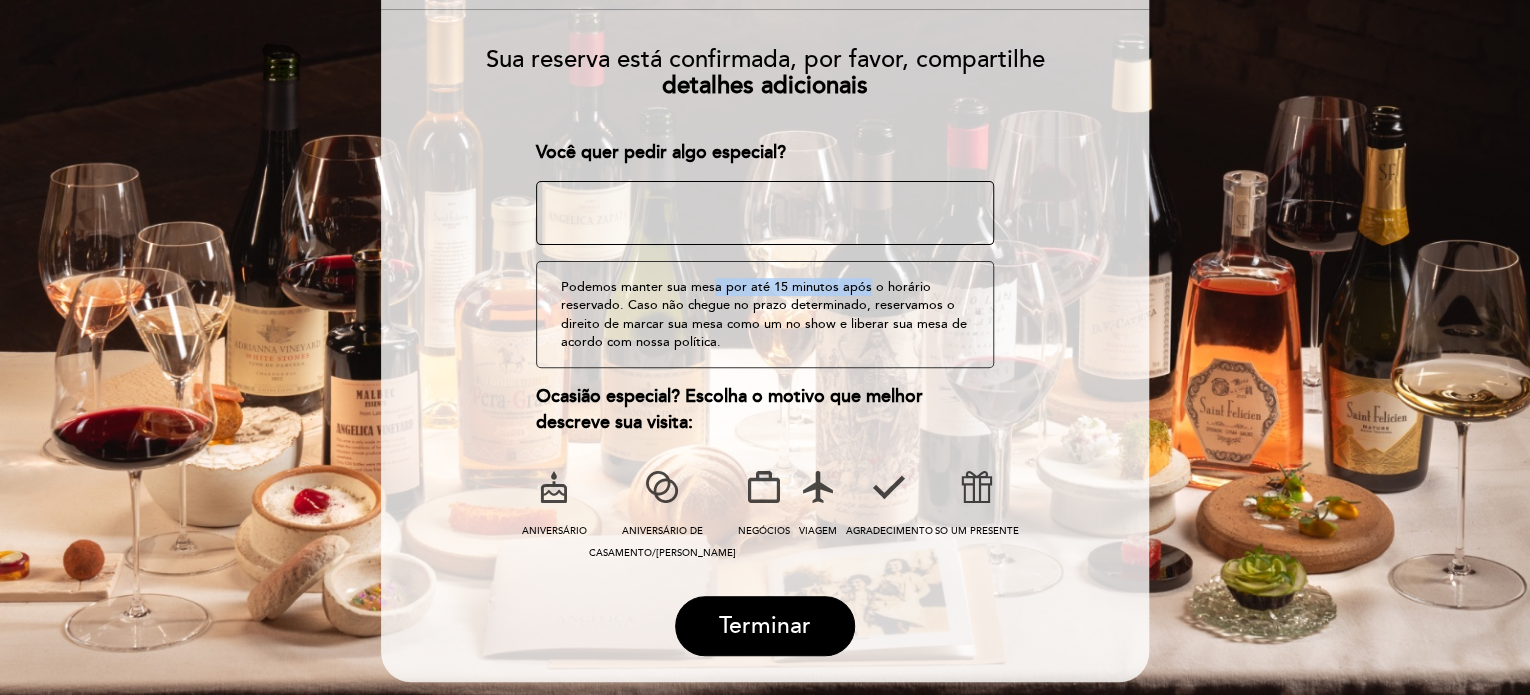 drag, startPoint x: 720, startPoint y: 293, endPoint x: 852, endPoint y: 294, distance: 132.00378 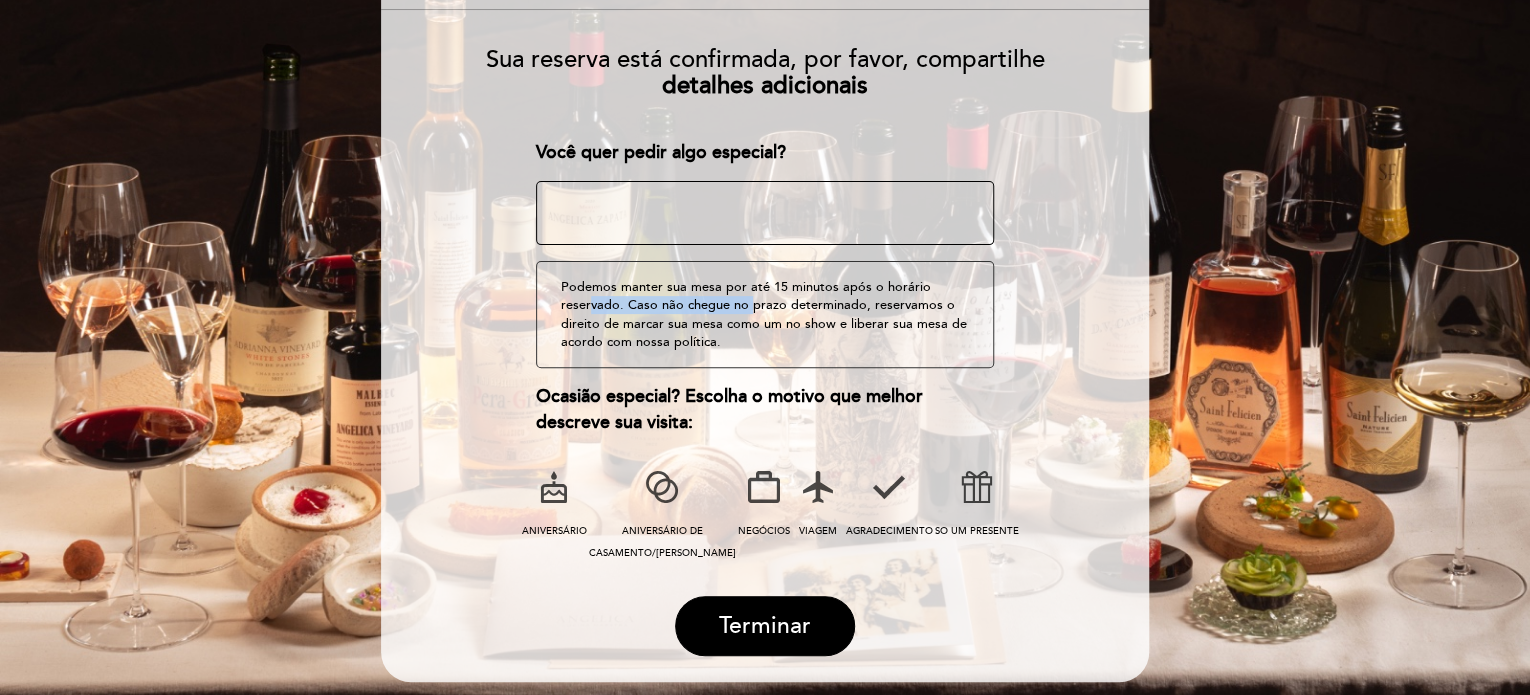 drag, startPoint x: 588, startPoint y: 312, endPoint x: 754, endPoint y: 312, distance: 166 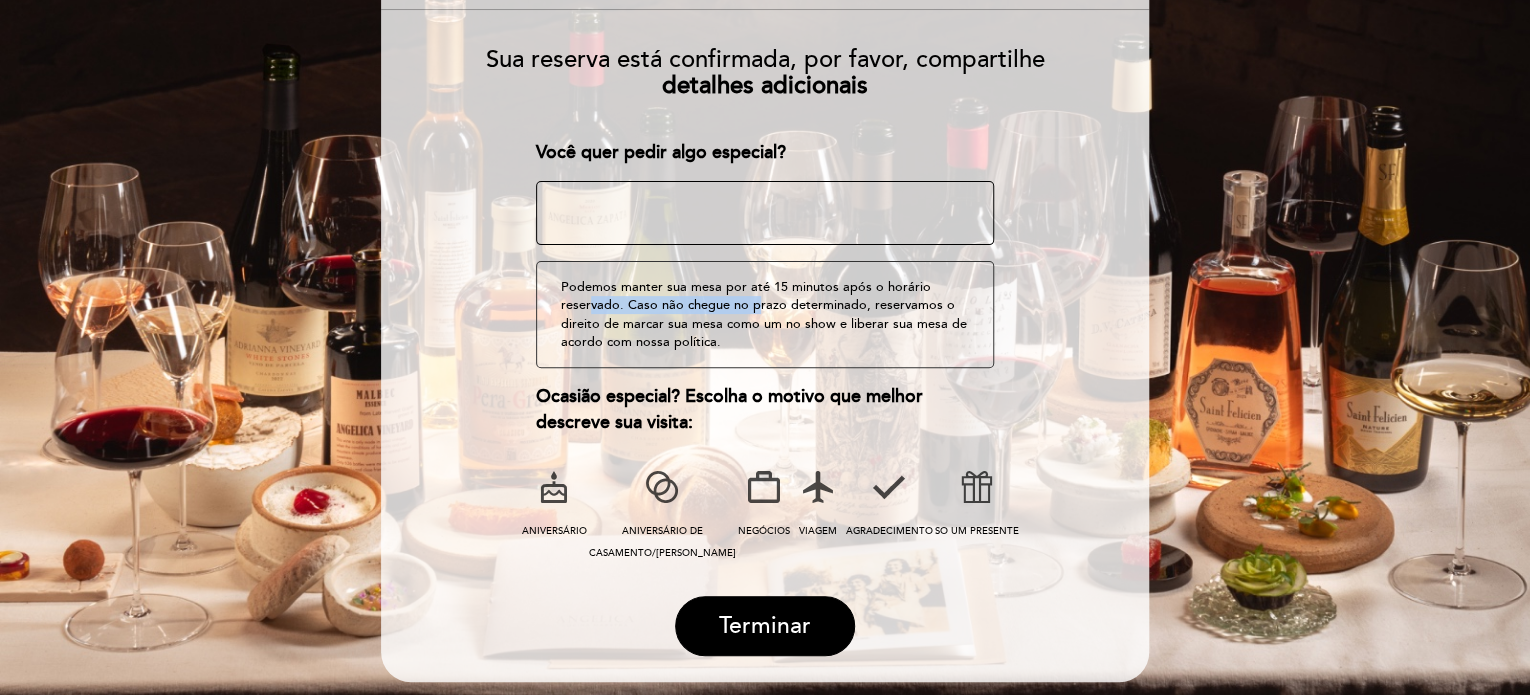 click on "Podemos manter sua mesa por até 15 minutos após o horário reservado. Caso não chegue no prazo determinado, reservamos o direito de marcar sua mesa como um no show e liberar sua mesa de acordo com nossa política." at bounding box center (765, 314) 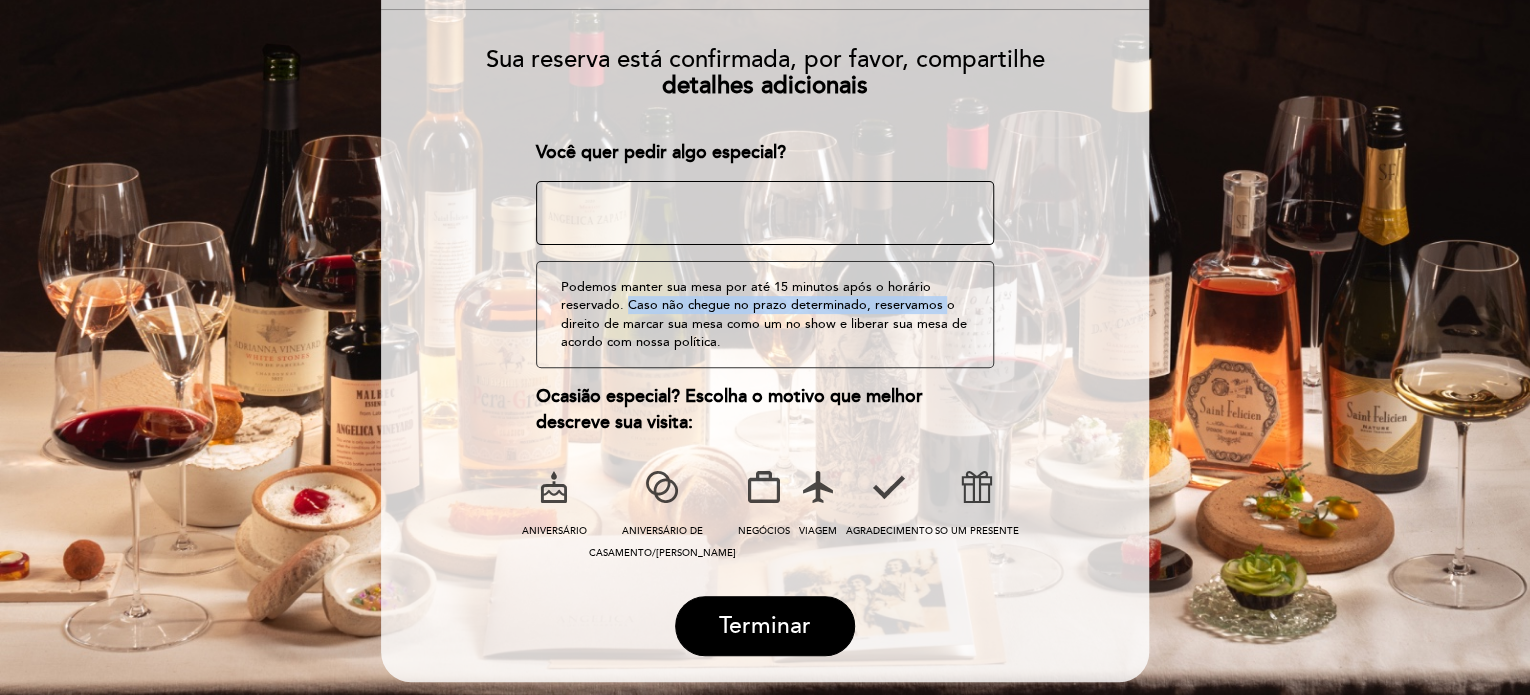 drag, startPoint x: 627, startPoint y: 312, endPoint x: 936, endPoint y: 312, distance: 309 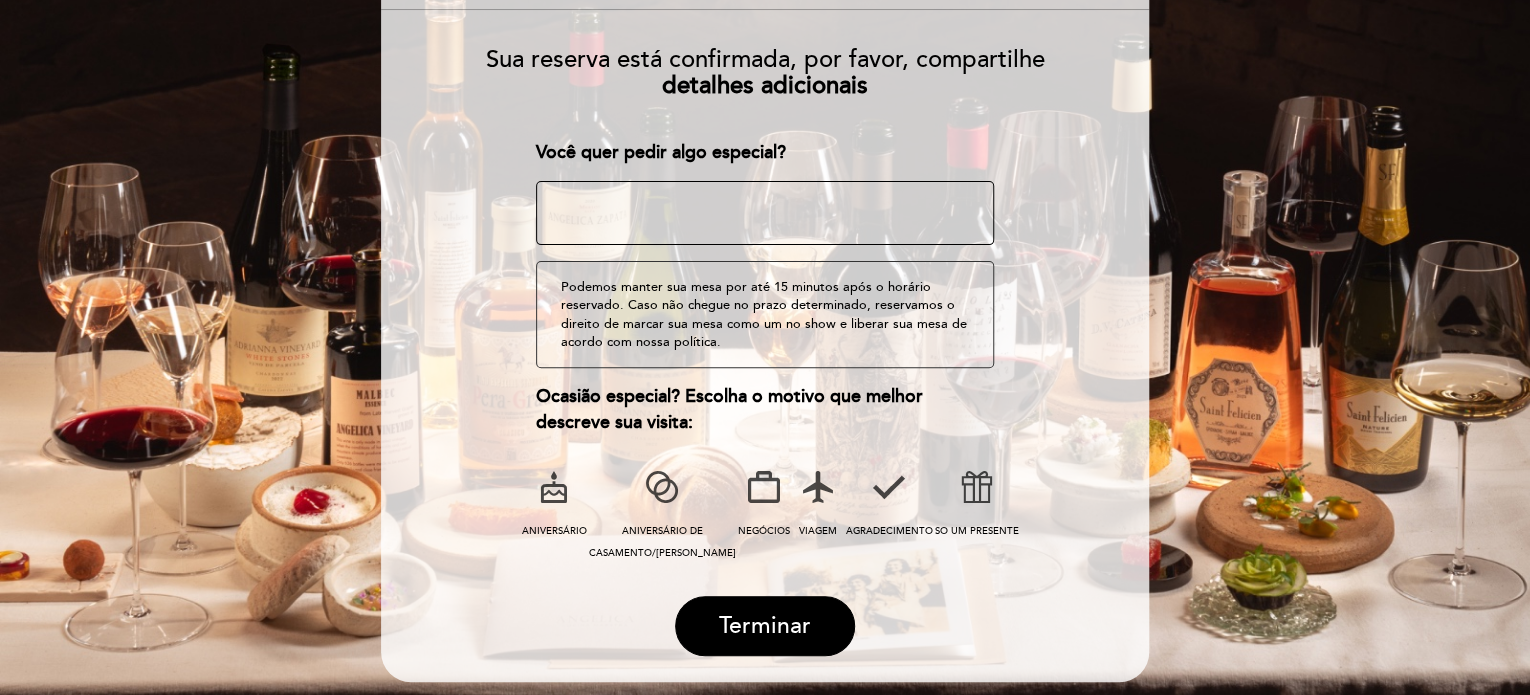 click on "Podemos manter sua mesa por até 15 minutos após o horário reservado. Caso não chegue no prazo determinado, reservamos o direito de marcar sua mesa como um no show e liberar sua mesa de acordo com nossa política." at bounding box center [765, 314] 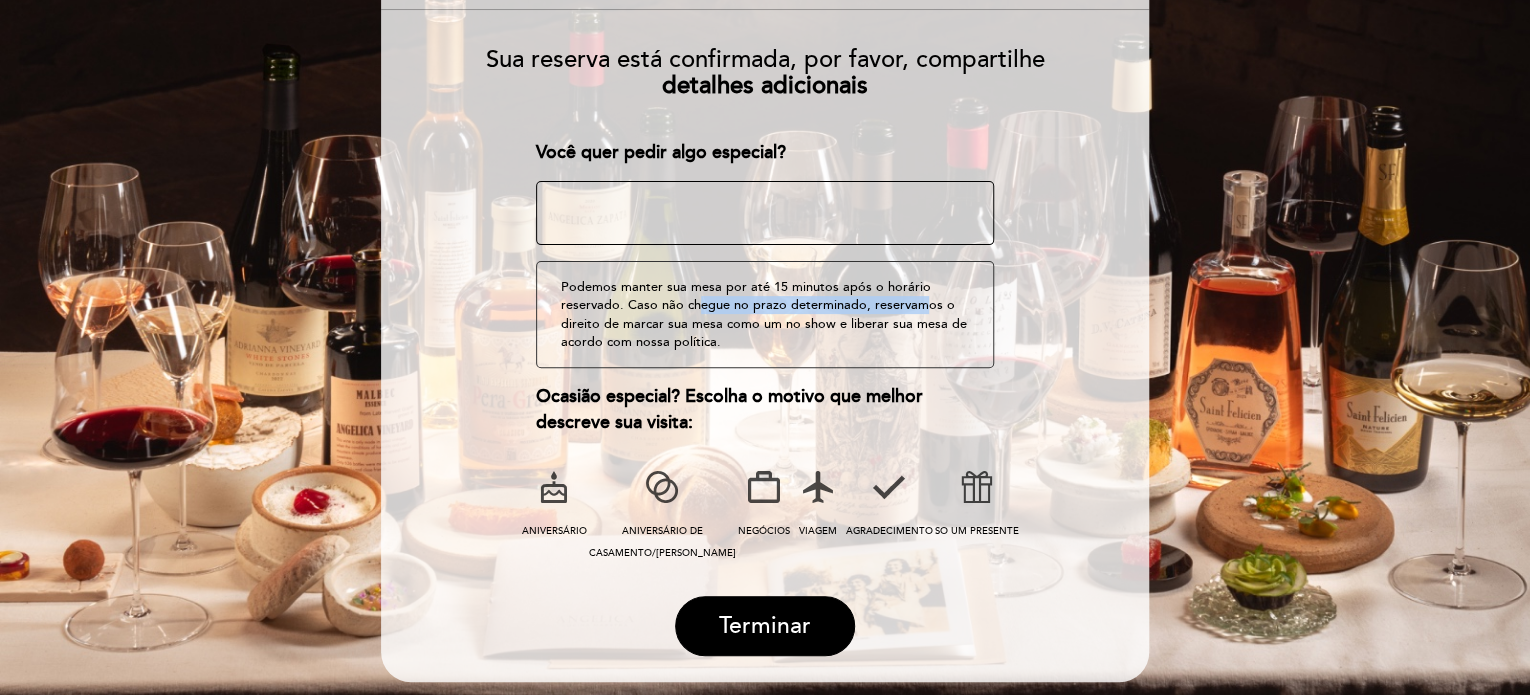 drag, startPoint x: 696, startPoint y: 311, endPoint x: 924, endPoint y: 311, distance: 228 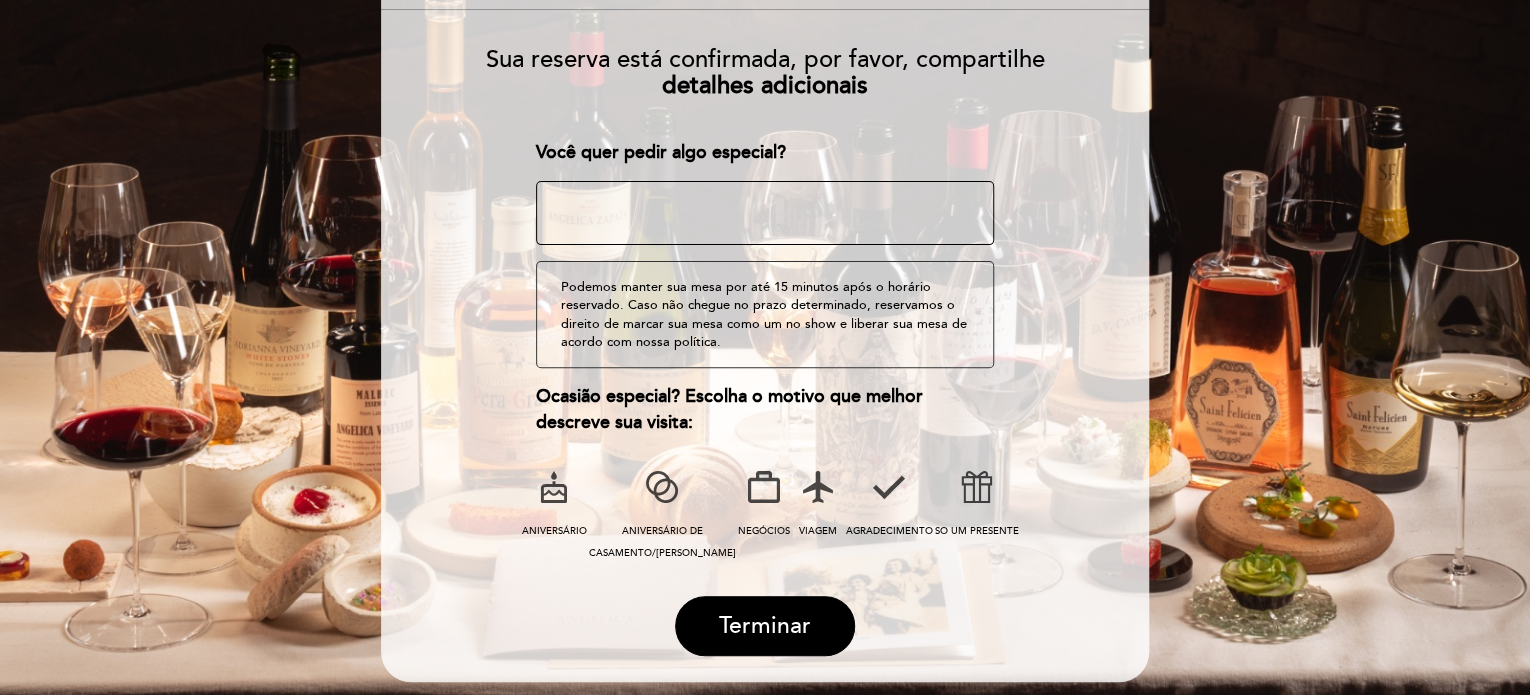 drag, startPoint x: 844, startPoint y: 315, endPoint x: 637, endPoint y: 337, distance: 208.1658 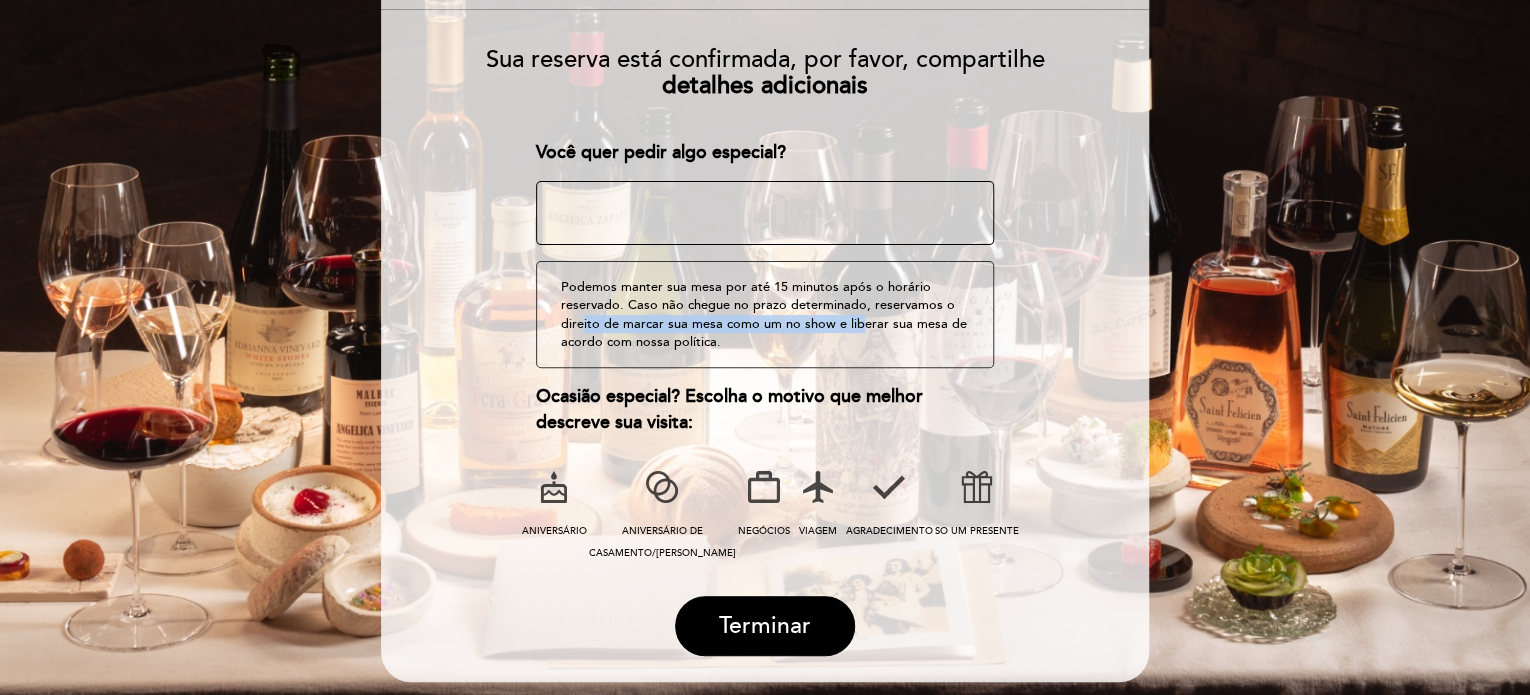 drag, startPoint x: 586, startPoint y: 318, endPoint x: 857, endPoint y: 318, distance: 271 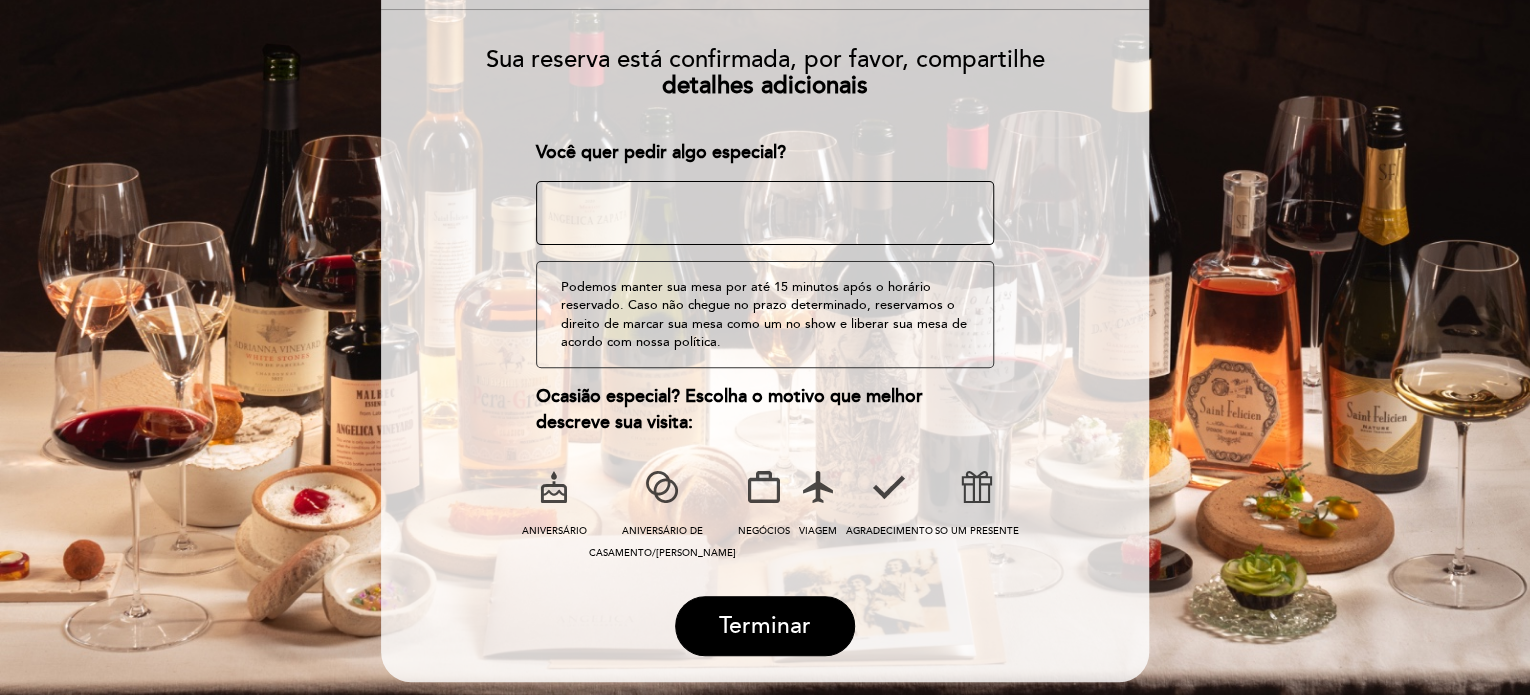 click on "Podemos manter sua mesa por até 15 minutos após o horário reservado. Caso não chegue no prazo determinado, reservamos o direito de marcar sua mesa como um no show e liberar sua mesa de acordo com nossa política." at bounding box center [765, 314] 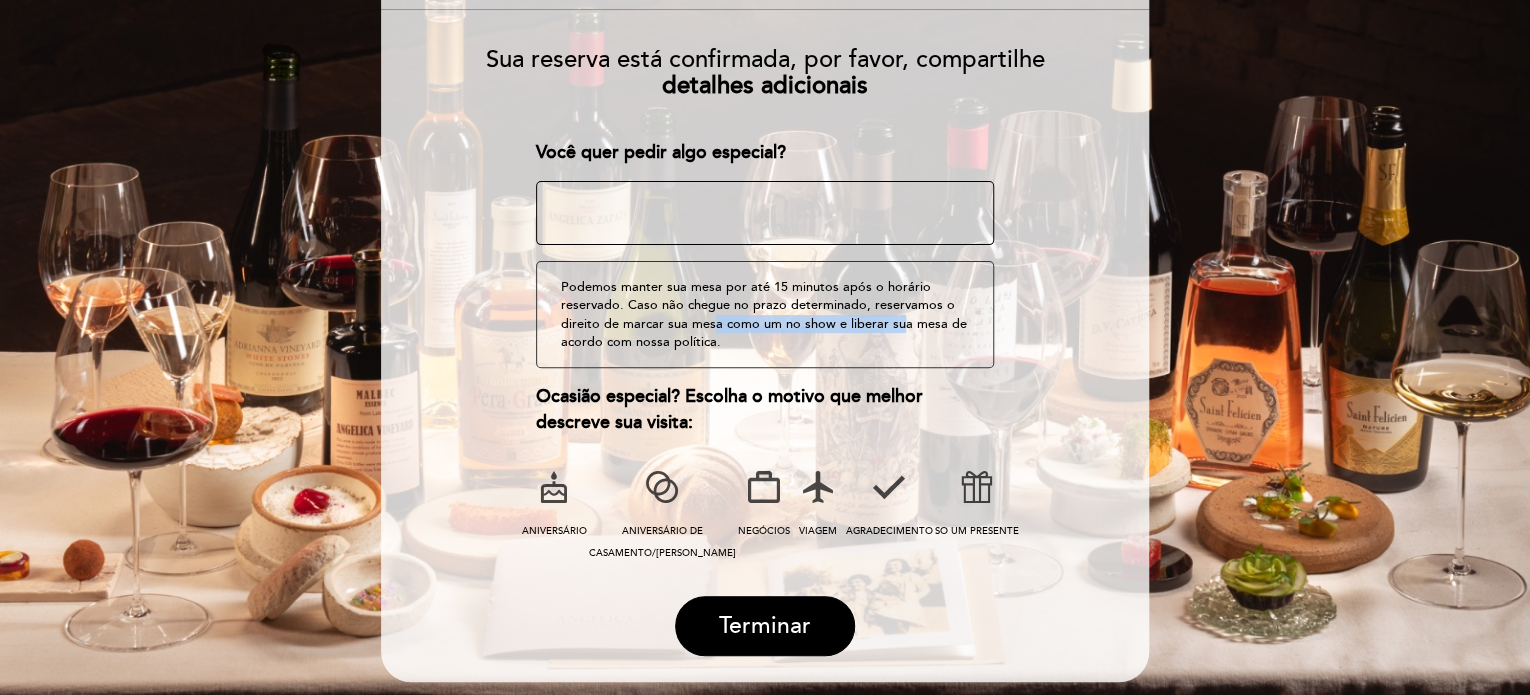 drag, startPoint x: 717, startPoint y: 327, endPoint x: 904, endPoint y: 327, distance: 187 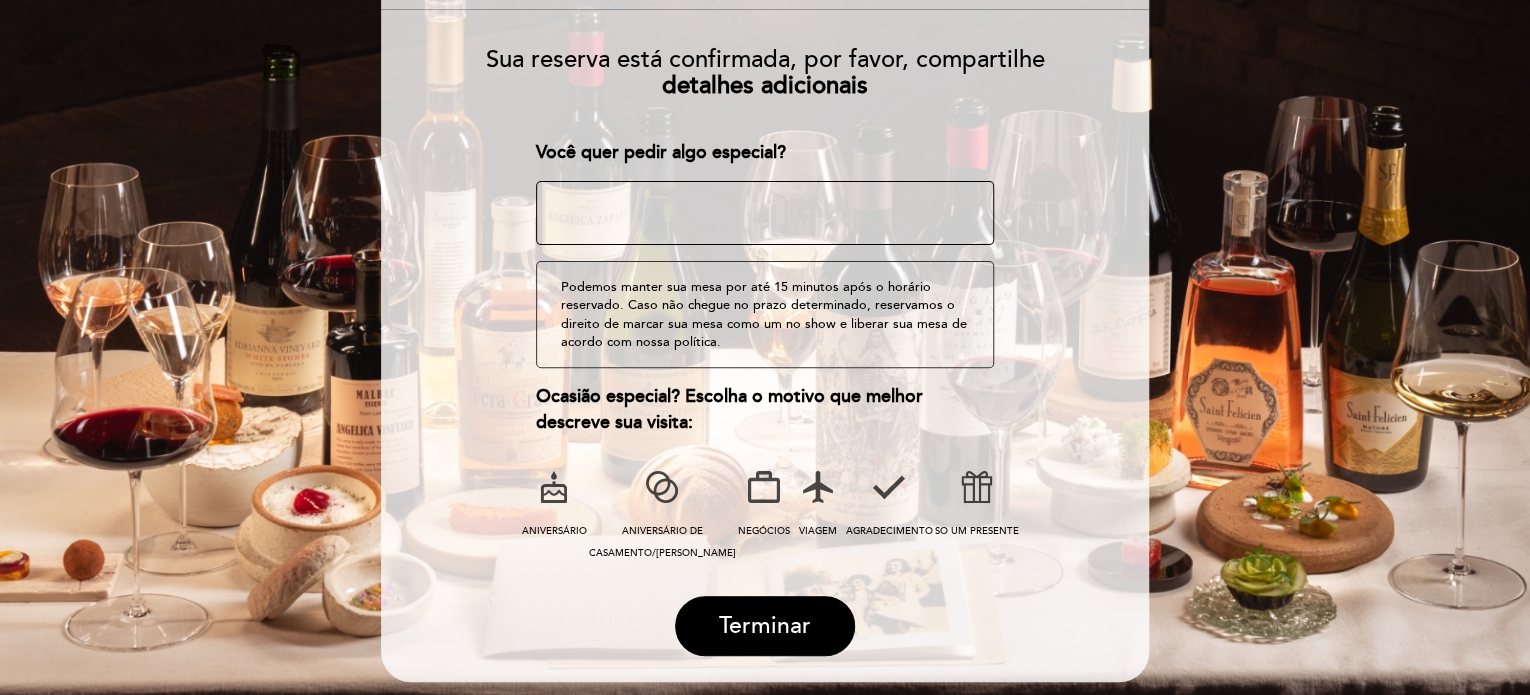 click on "Podemos manter sua mesa por até 15 minutos após o horário reservado. Caso não chegue no prazo determinado, reservamos o direito de marcar sua mesa como um no show e liberar sua mesa de acordo com nossa política." at bounding box center [765, 314] 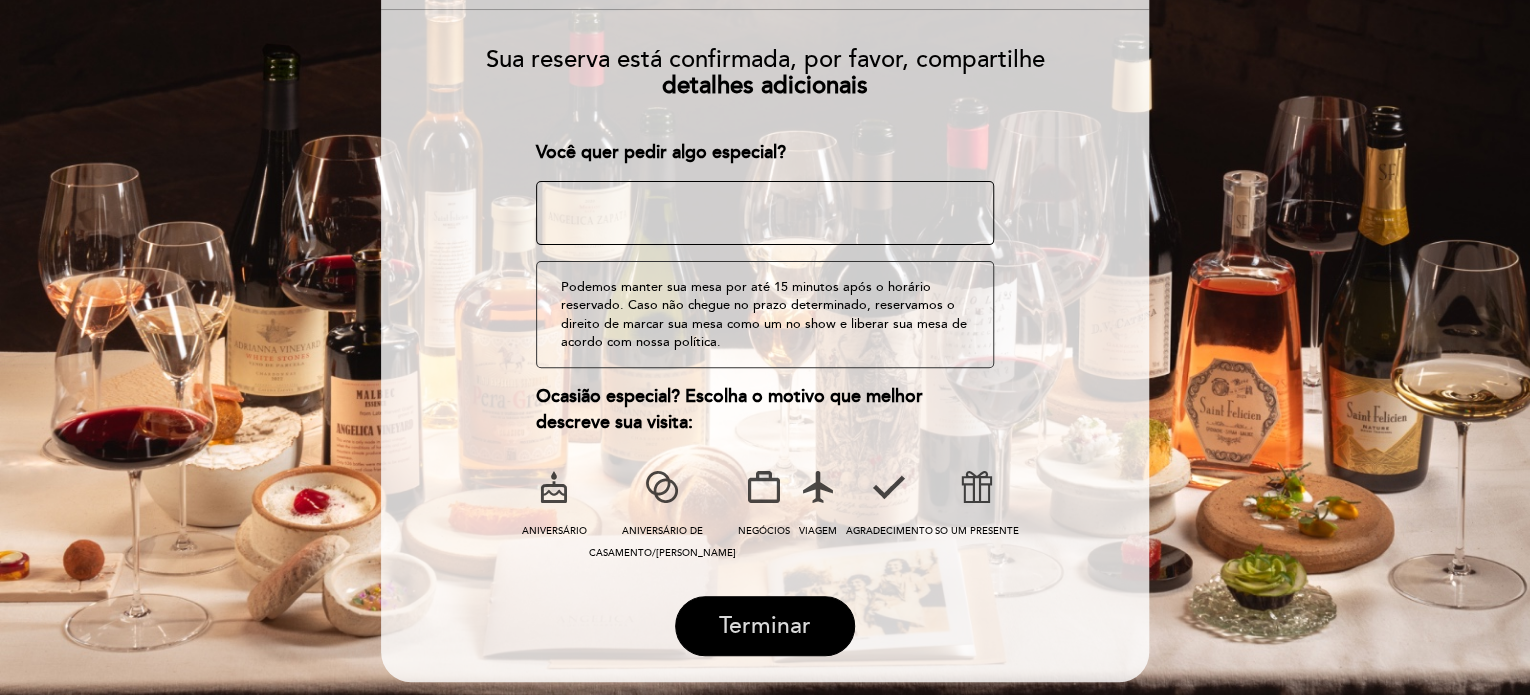 click on "Terminar" at bounding box center [765, 626] 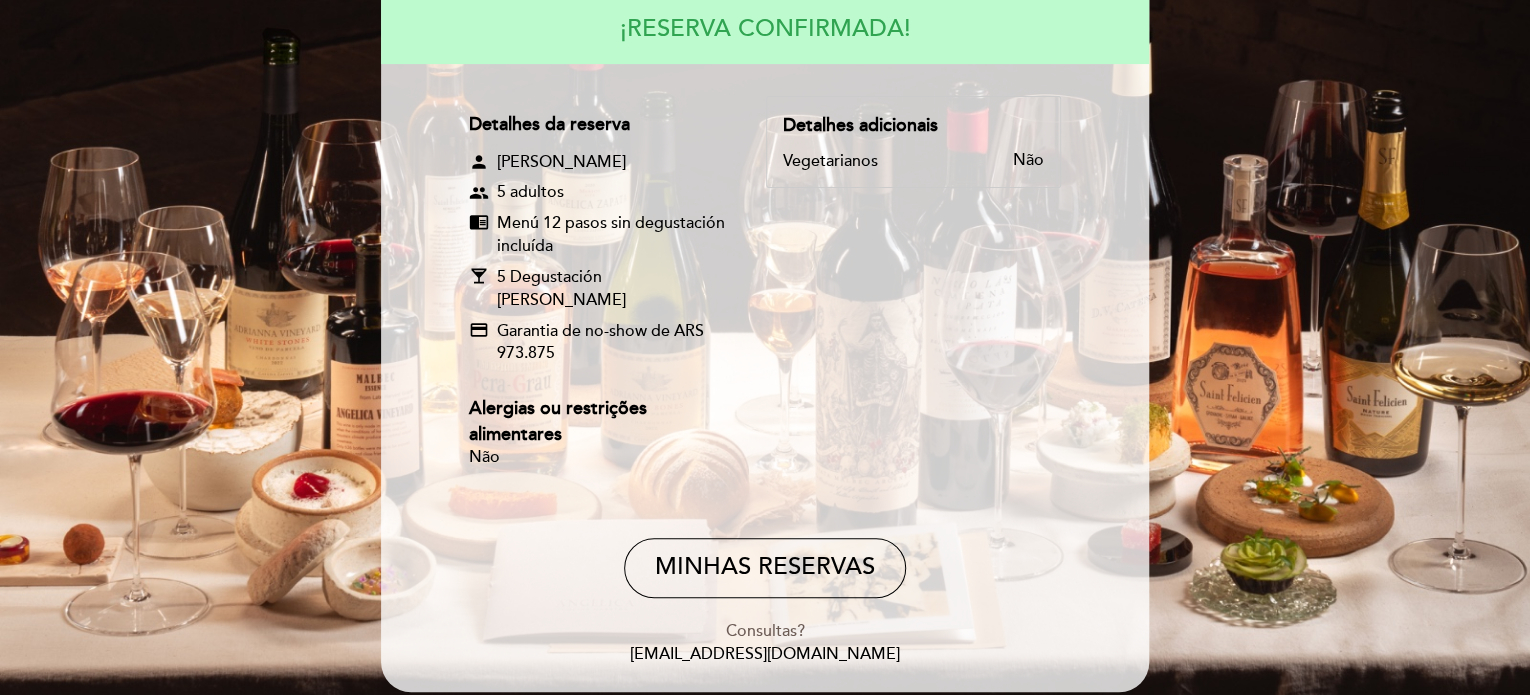 scroll, scrollTop: 0, scrollLeft: 0, axis: both 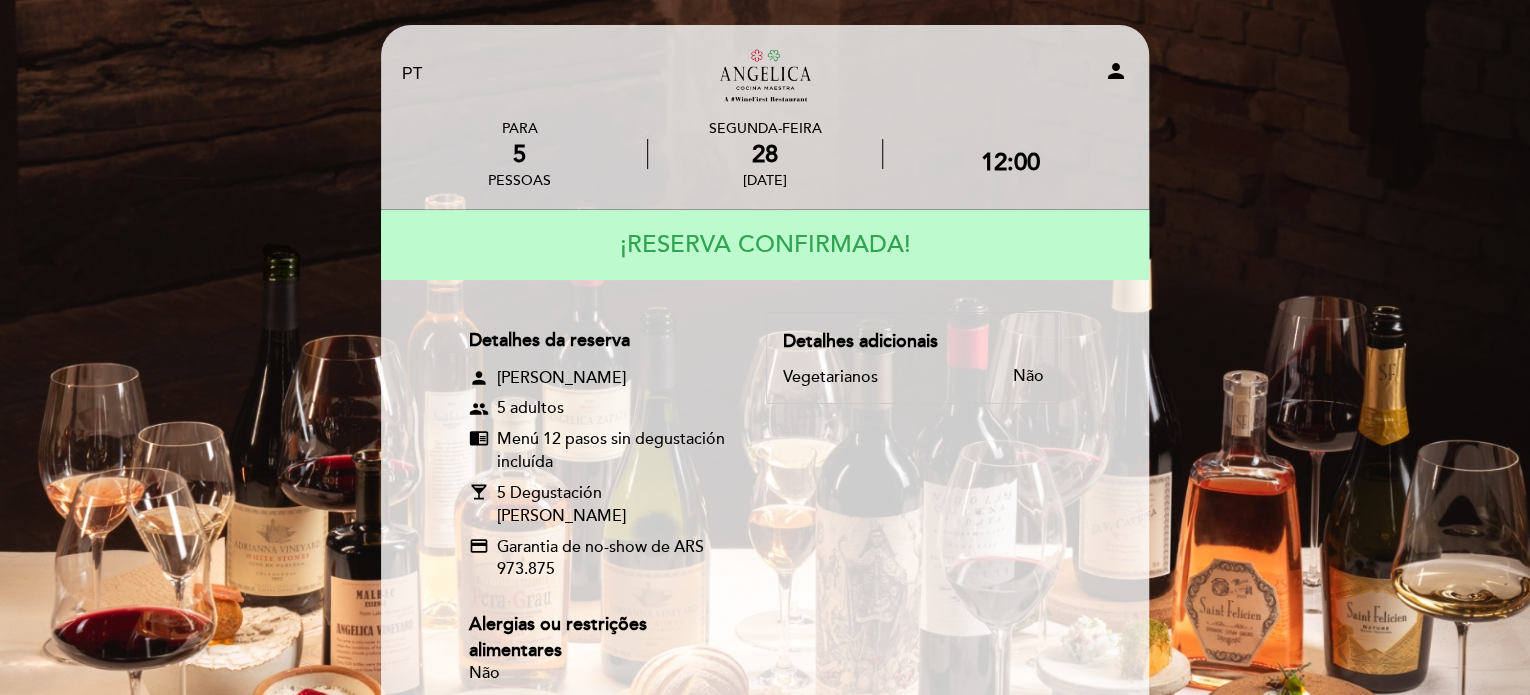click on "Restaurante [PERSON_NAME] Maestra" at bounding box center [765, 74] 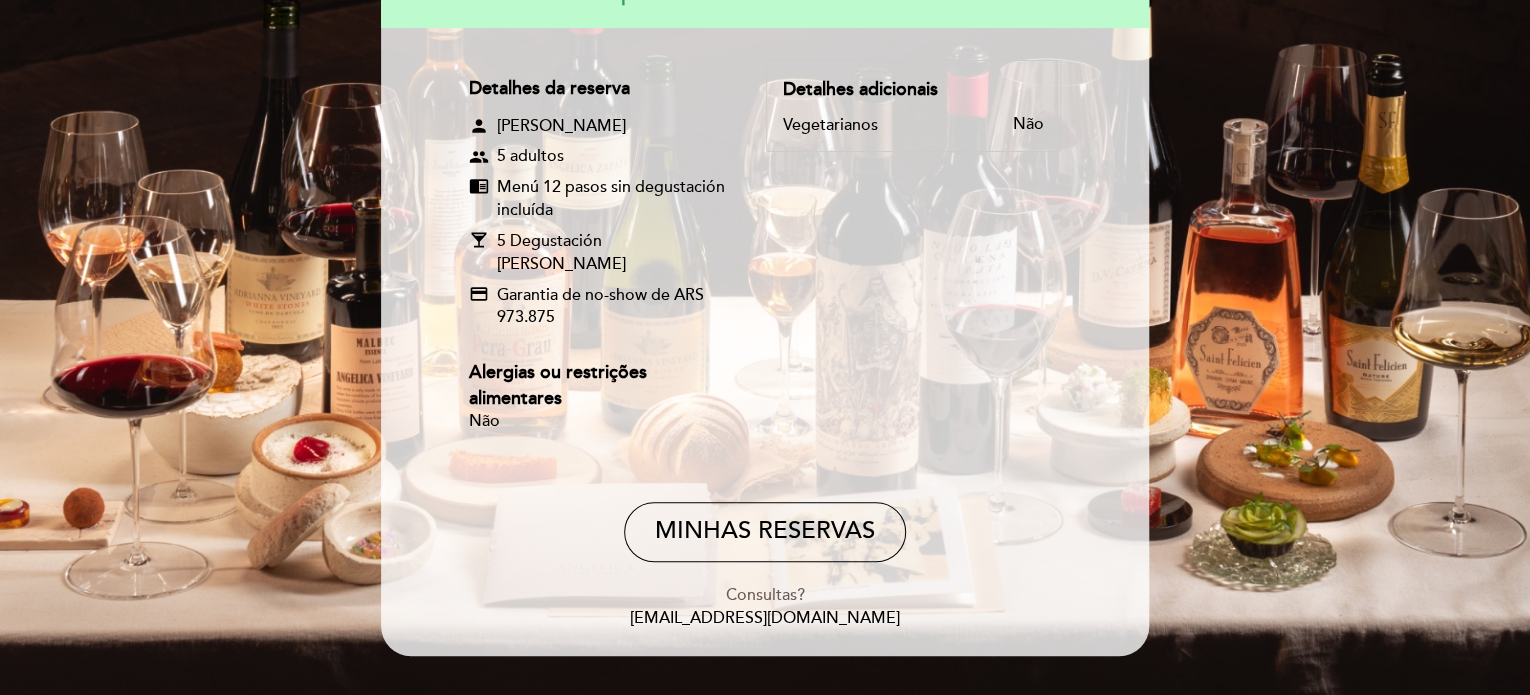 scroll, scrollTop: 288, scrollLeft: 0, axis: vertical 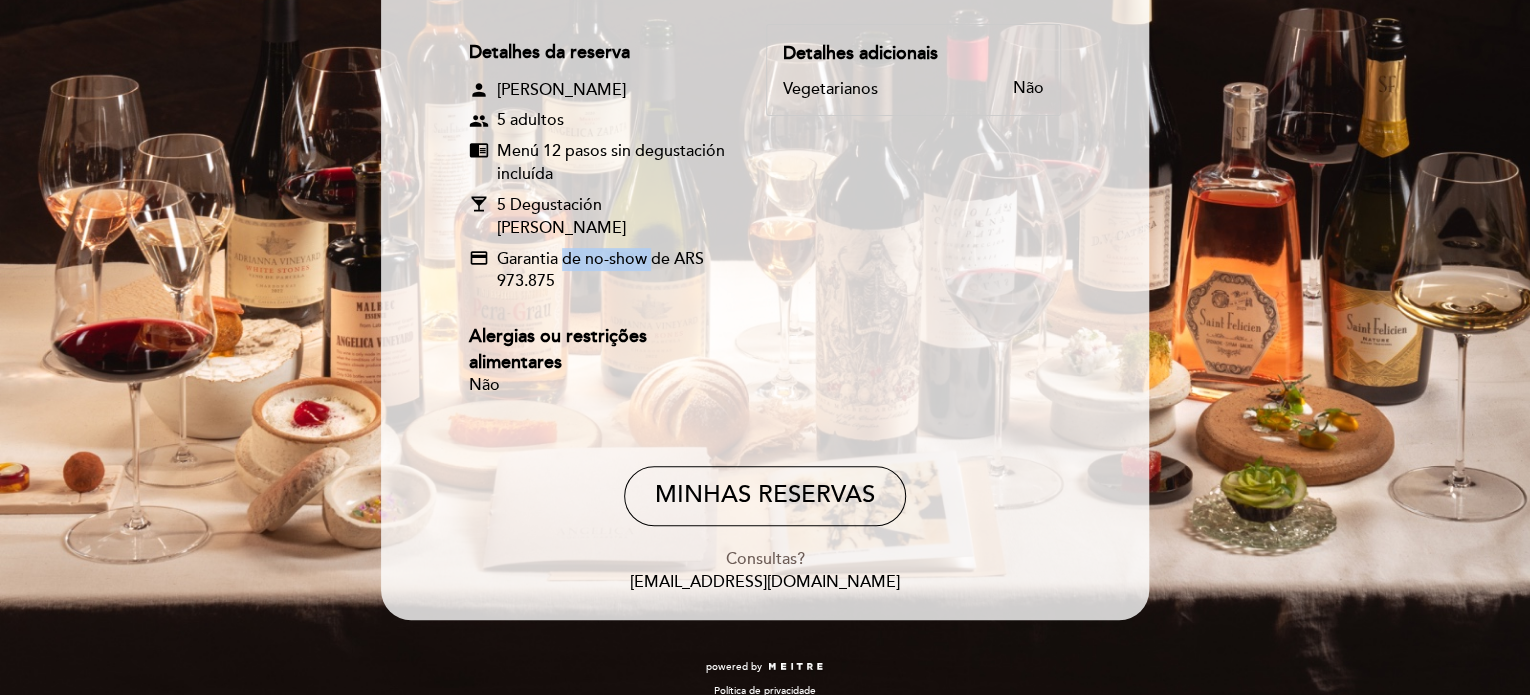drag, startPoint x: 570, startPoint y: 230, endPoint x: 674, endPoint y: 230, distance: 104 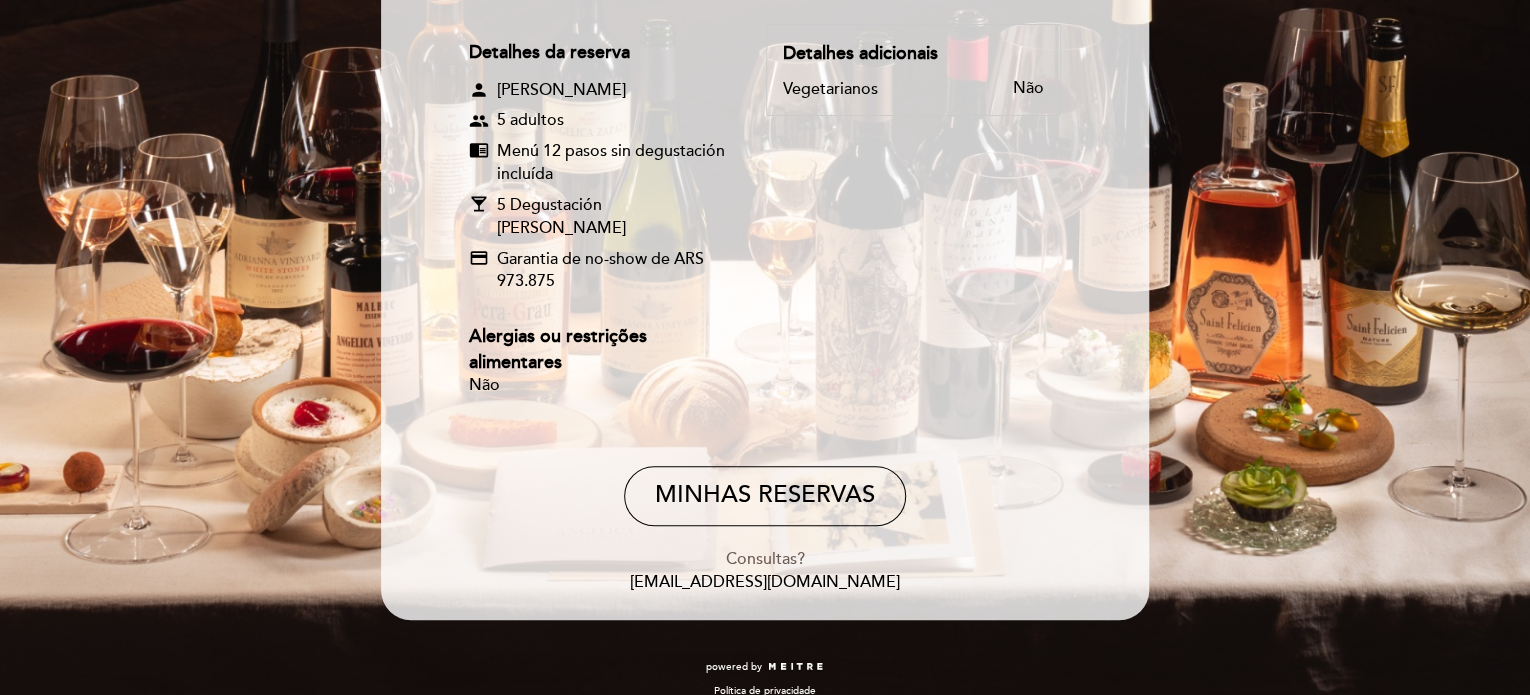 click on "Garantia de no-show de ARS 973.875" at bounding box center (613, 271) 